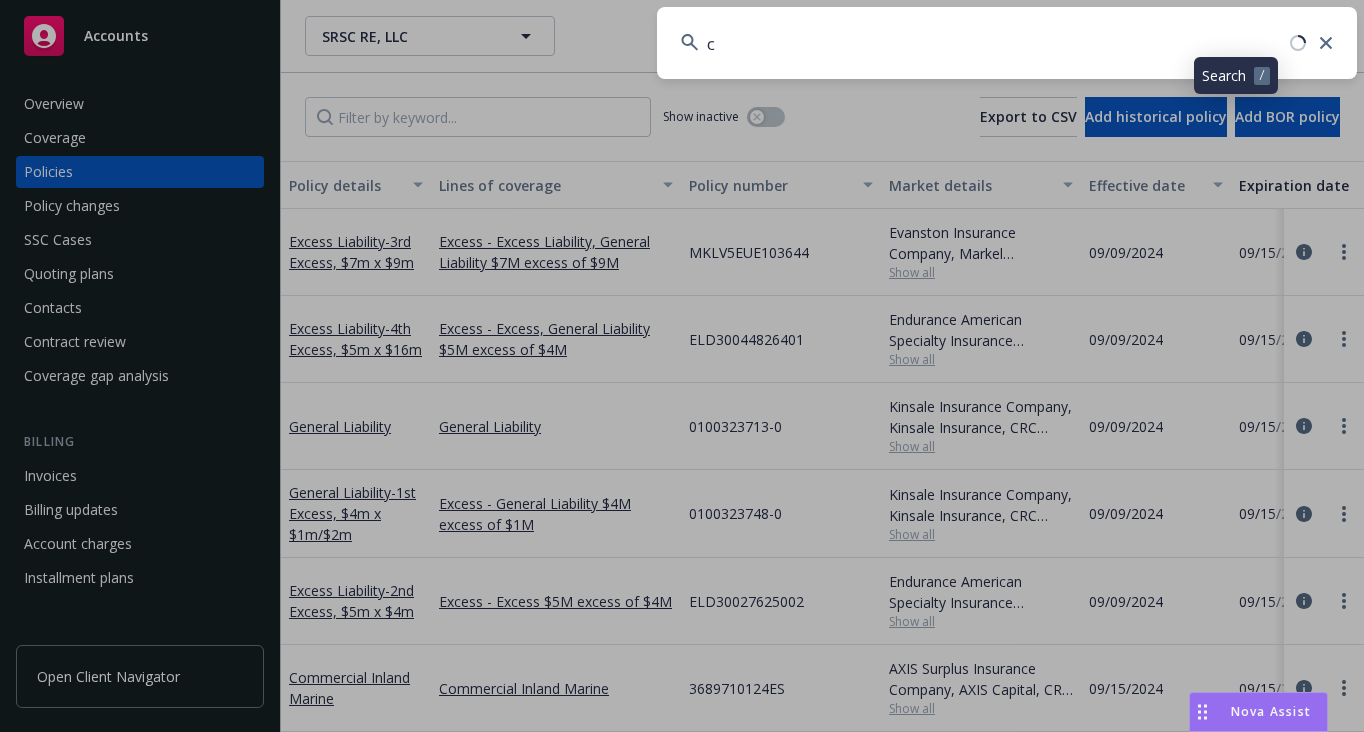 scroll, scrollTop: 0, scrollLeft: 0, axis: both 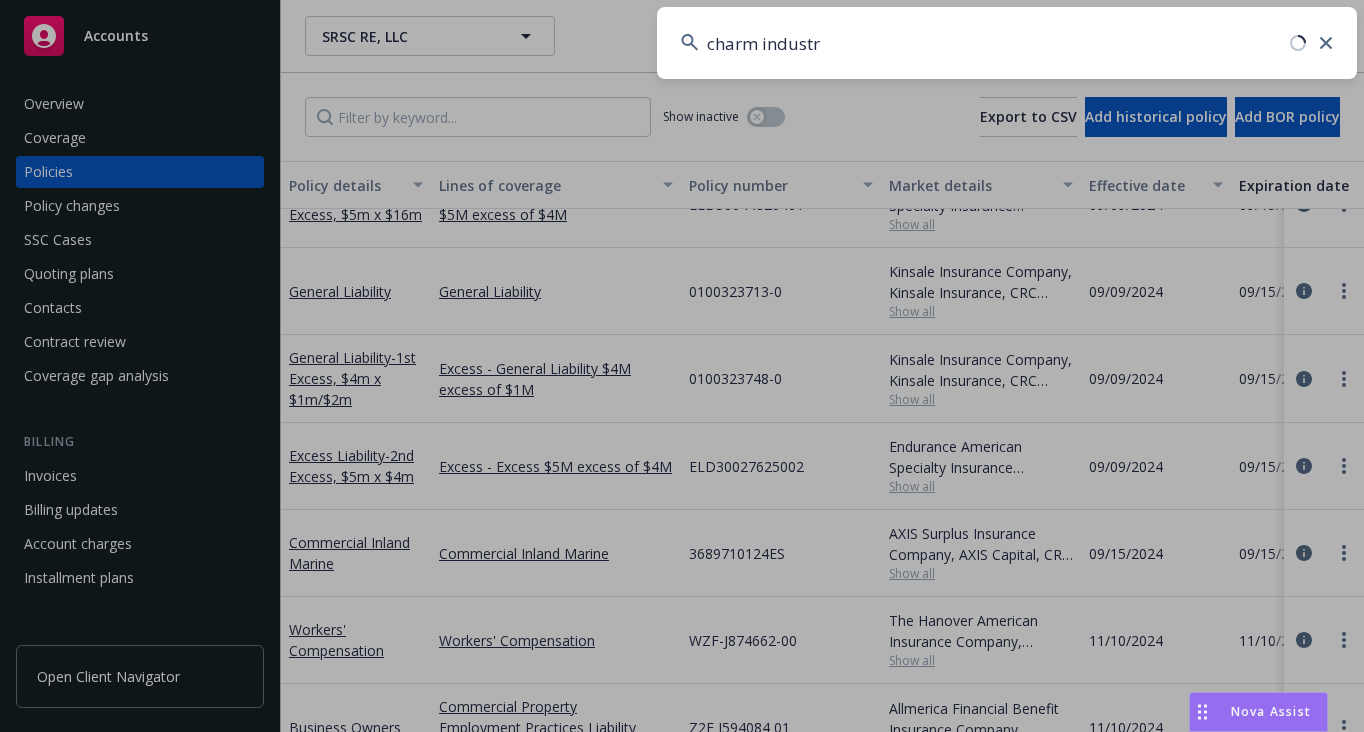 type on "charm industri" 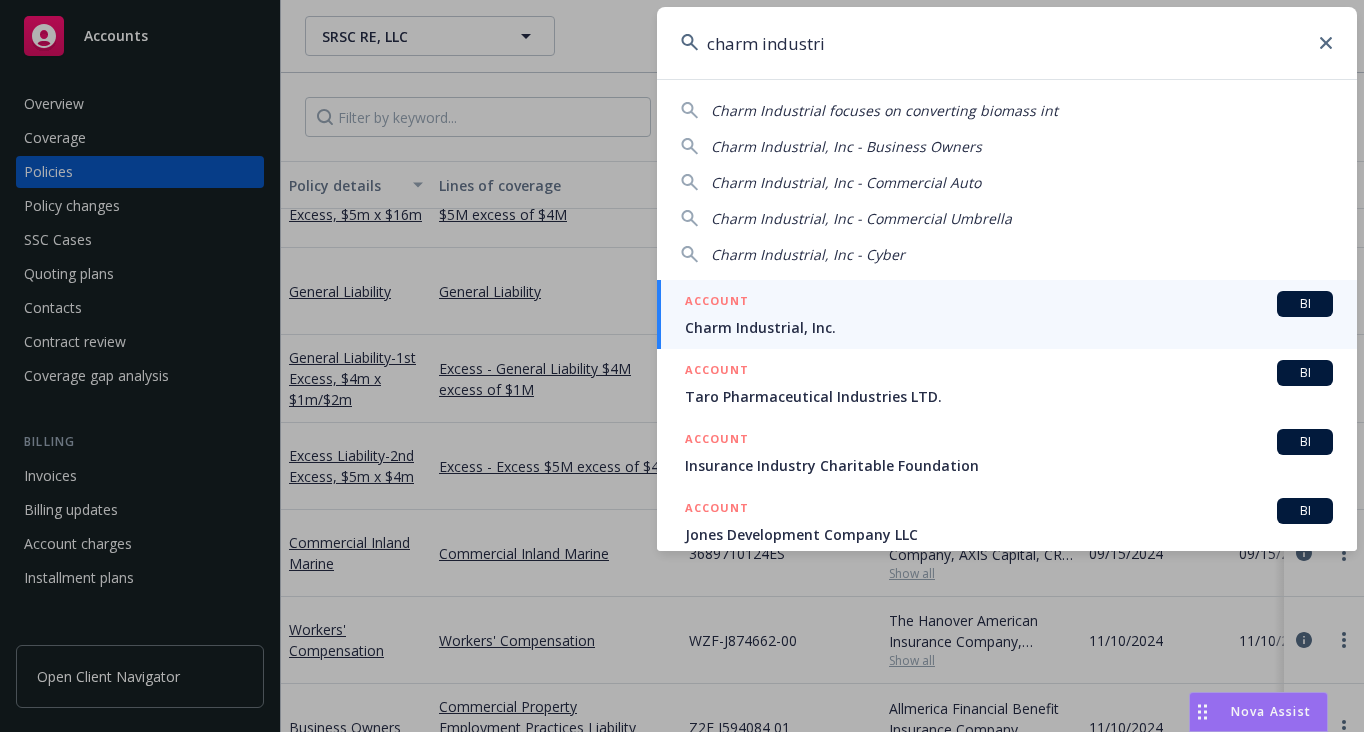 click on "ACCOUNT BI Charm Industrial, Inc." at bounding box center (1007, 314) 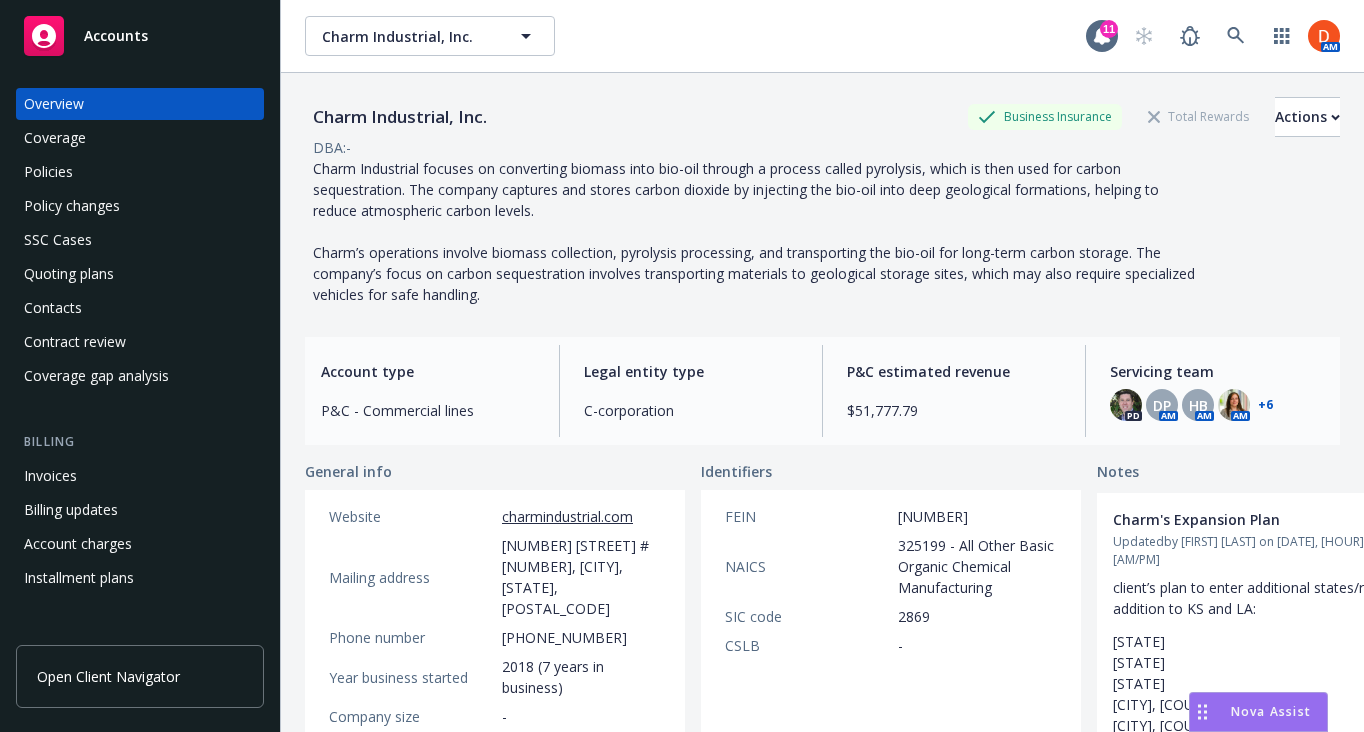 click on "Policies" at bounding box center (140, 172) 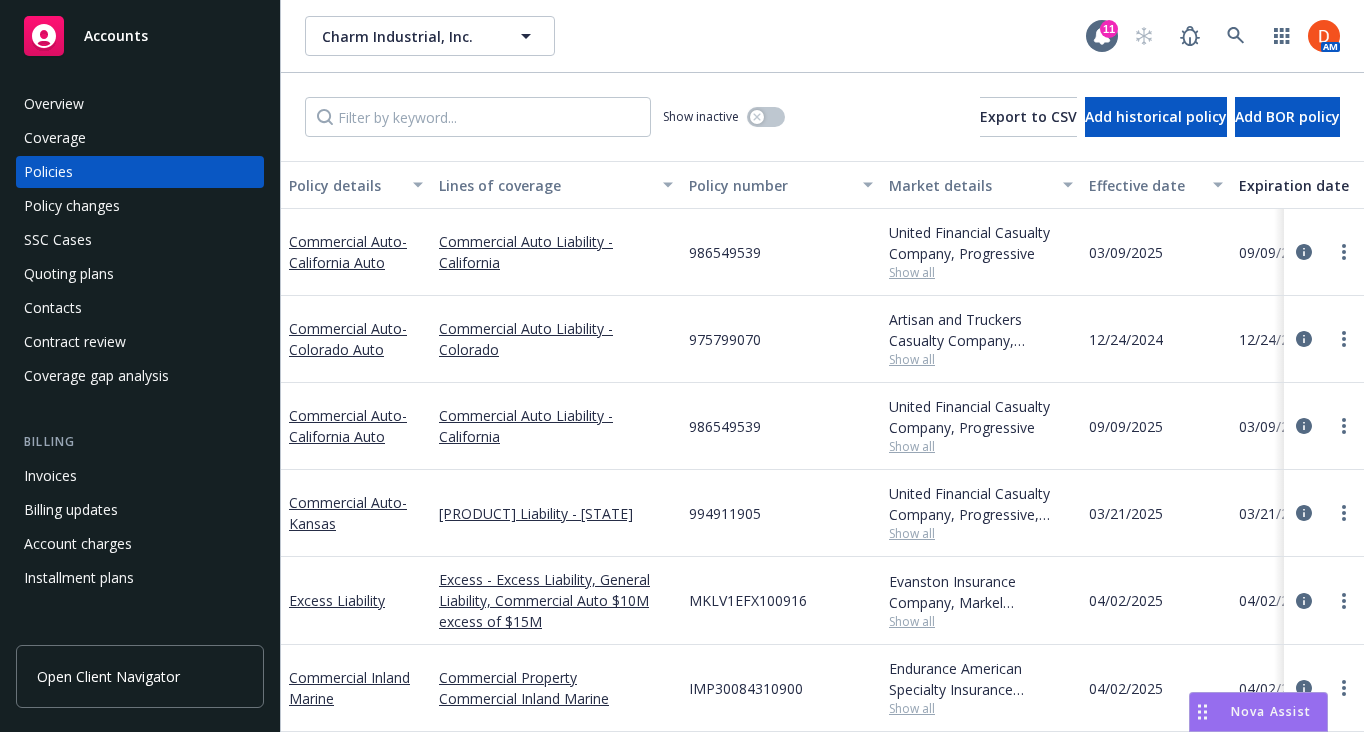click on "Invoices" at bounding box center (50, 476) 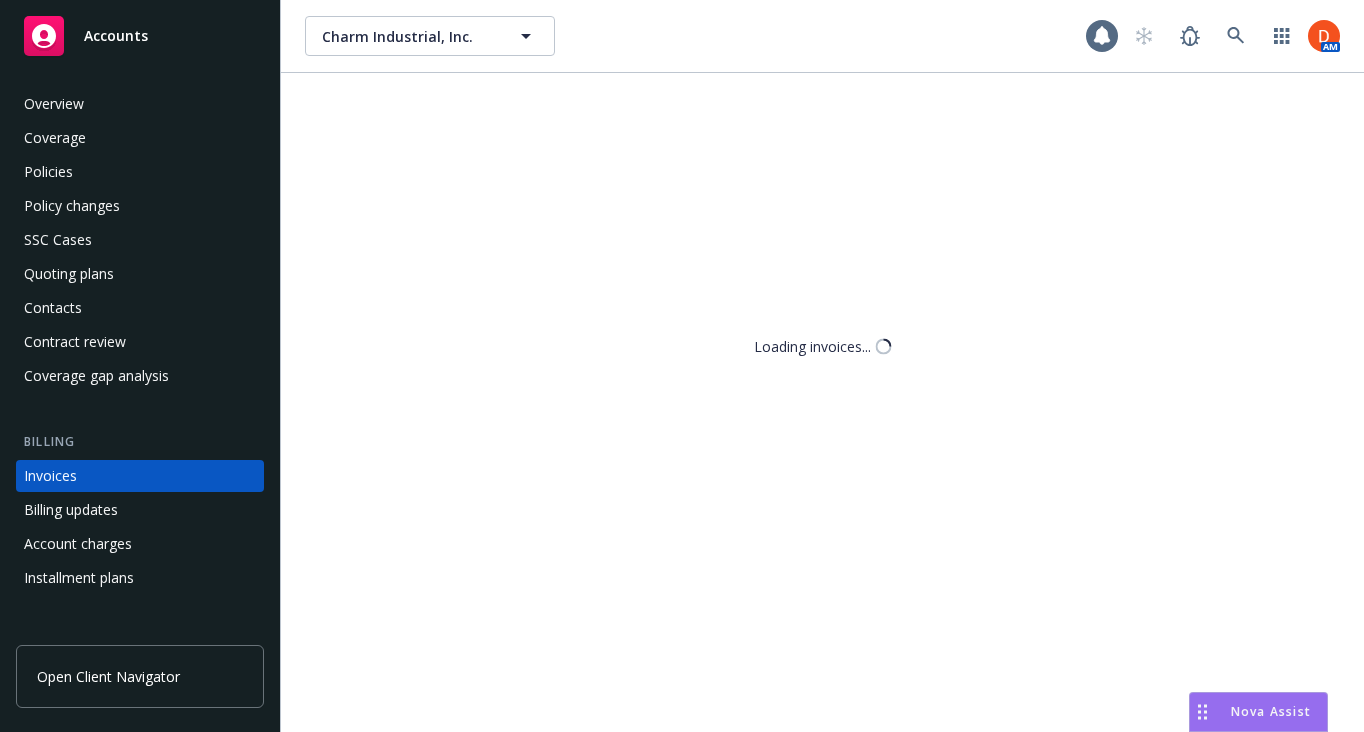 scroll, scrollTop: 78, scrollLeft: 0, axis: vertical 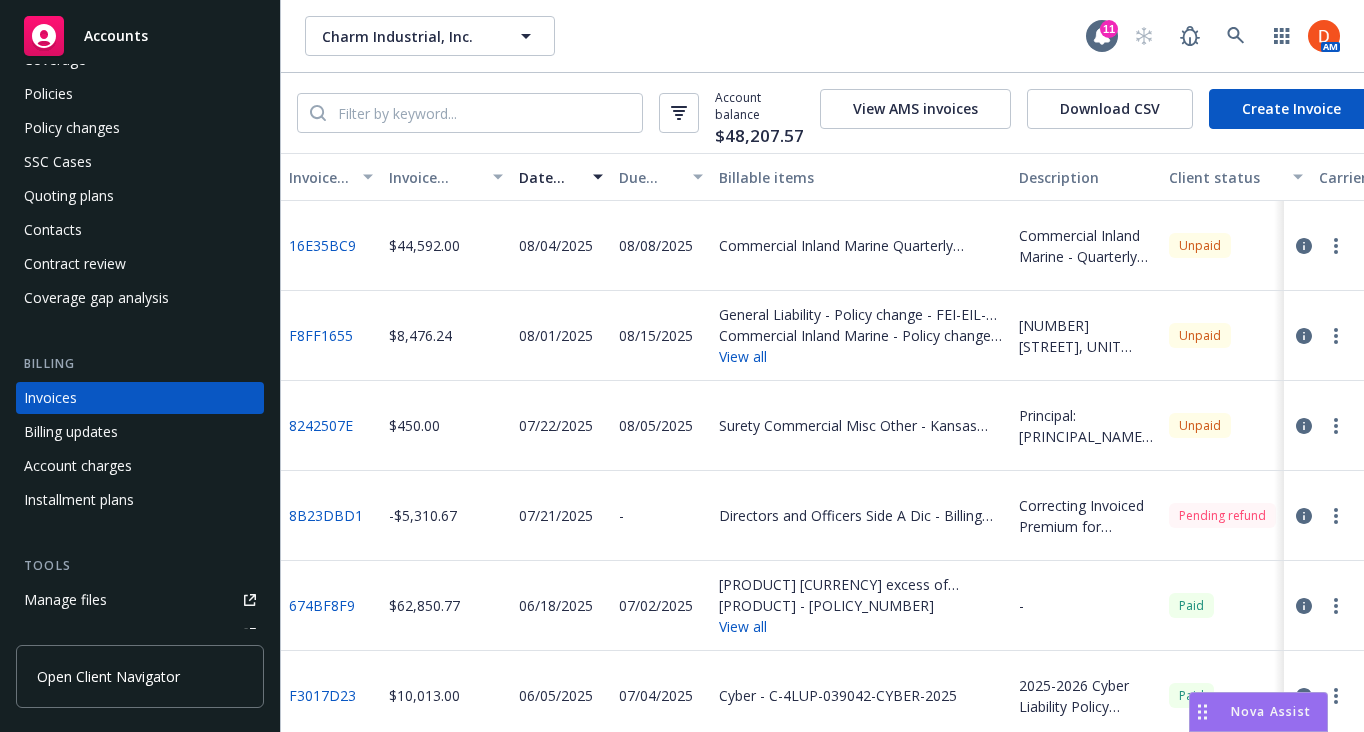 click 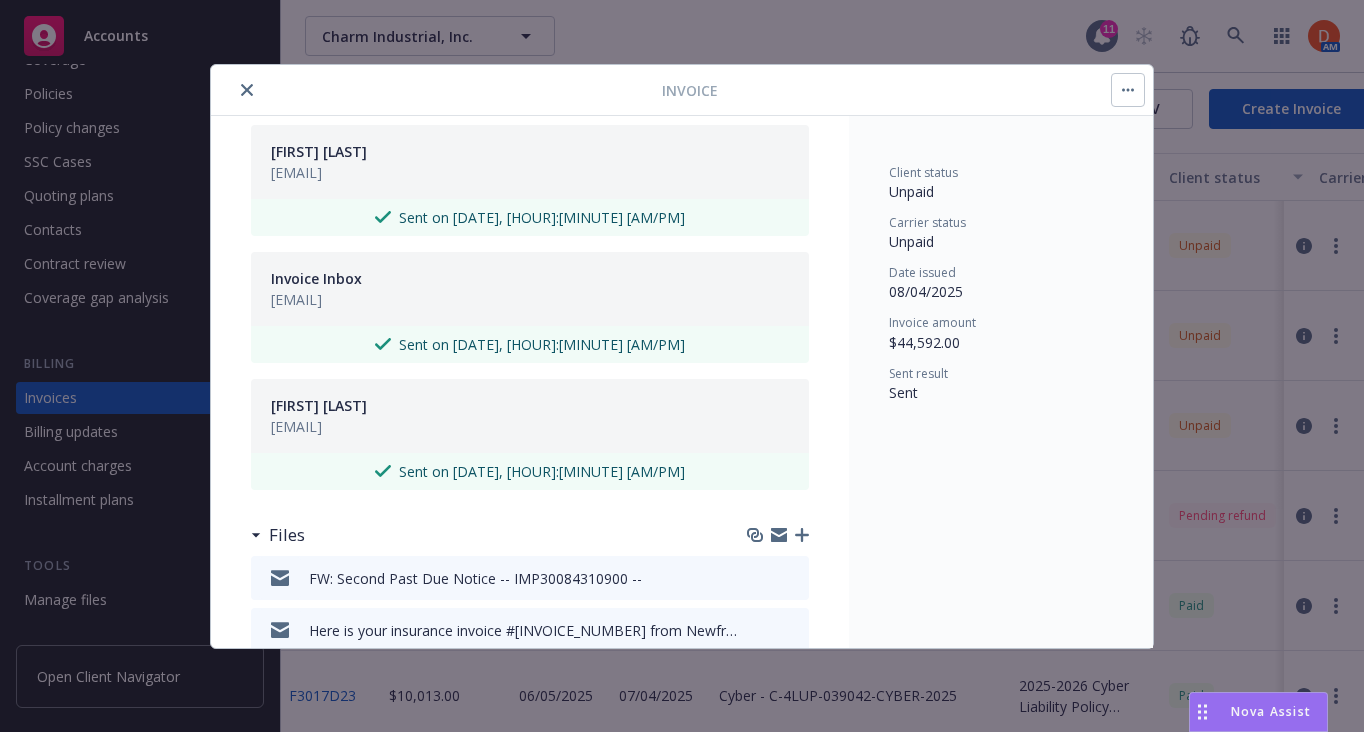 scroll, scrollTop: 768, scrollLeft: 0, axis: vertical 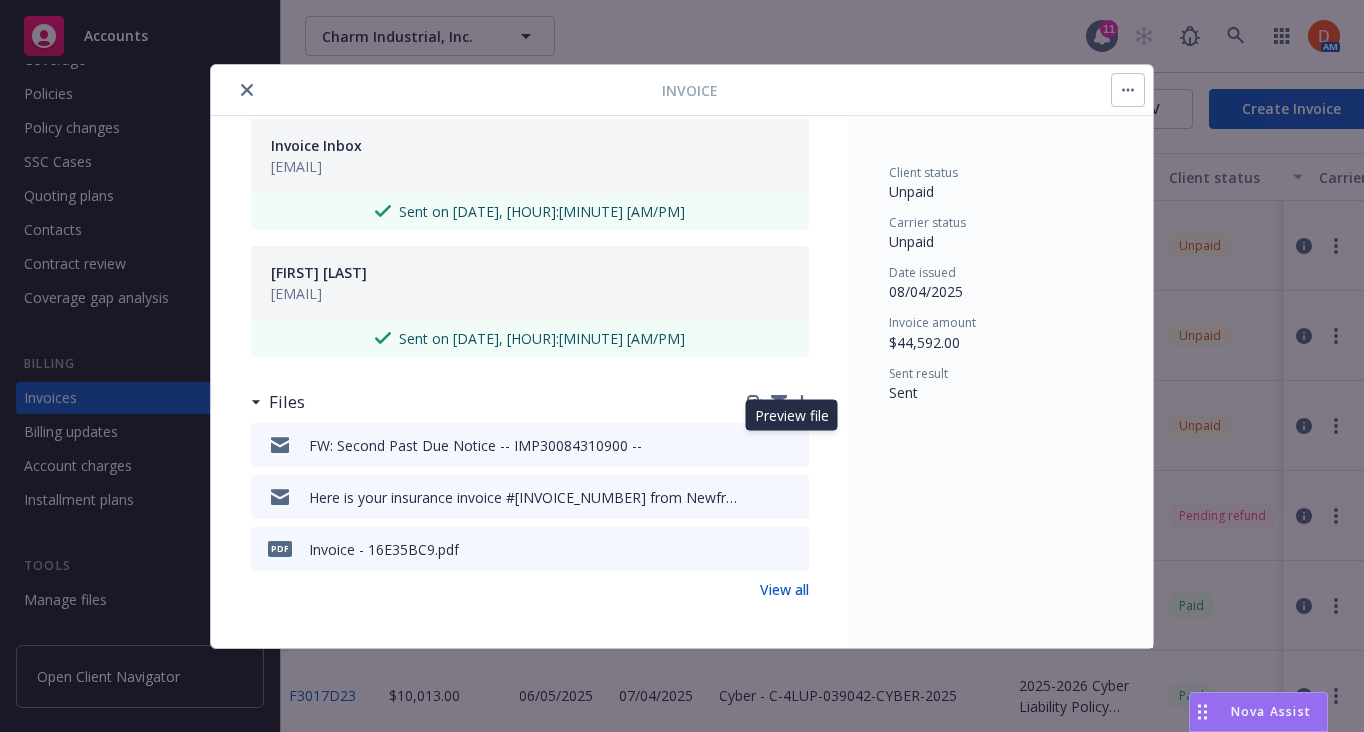 click 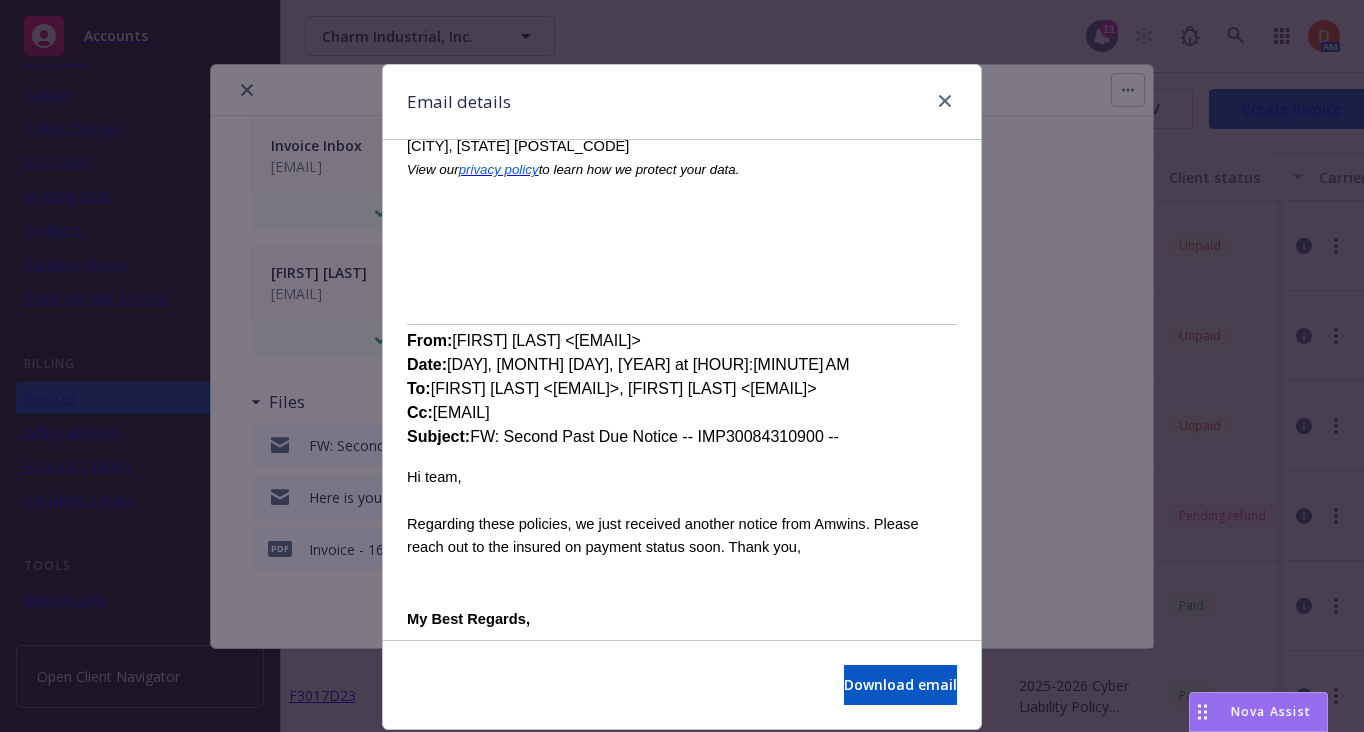 scroll, scrollTop: 0, scrollLeft: 0, axis: both 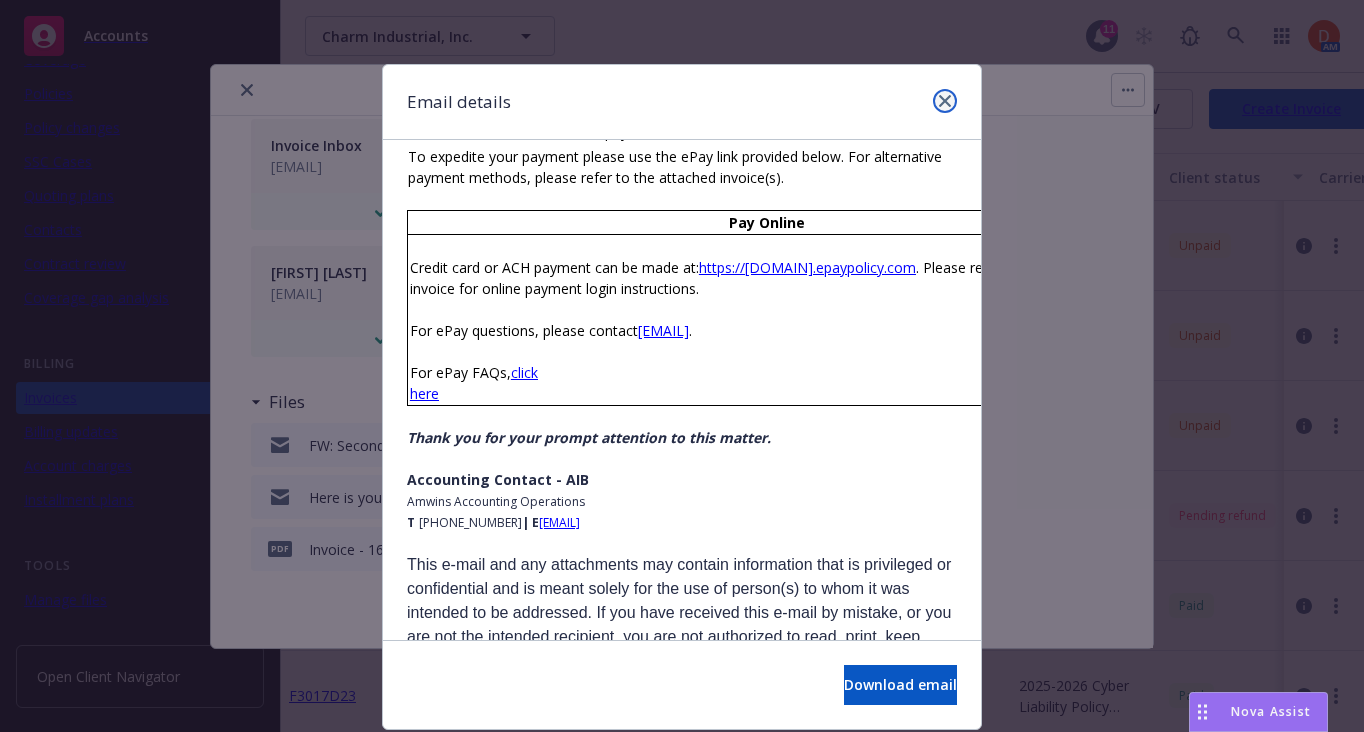 click at bounding box center [945, 101] 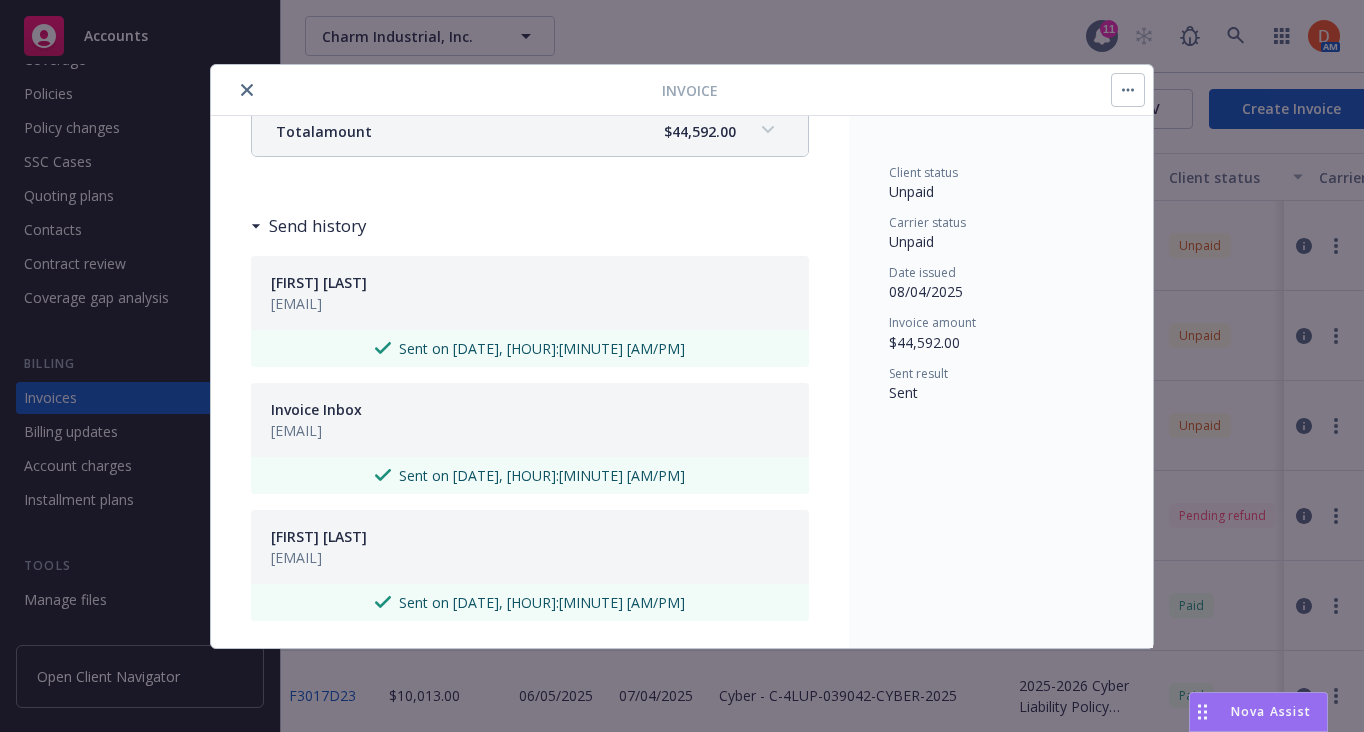 scroll, scrollTop: 502, scrollLeft: 0, axis: vertical 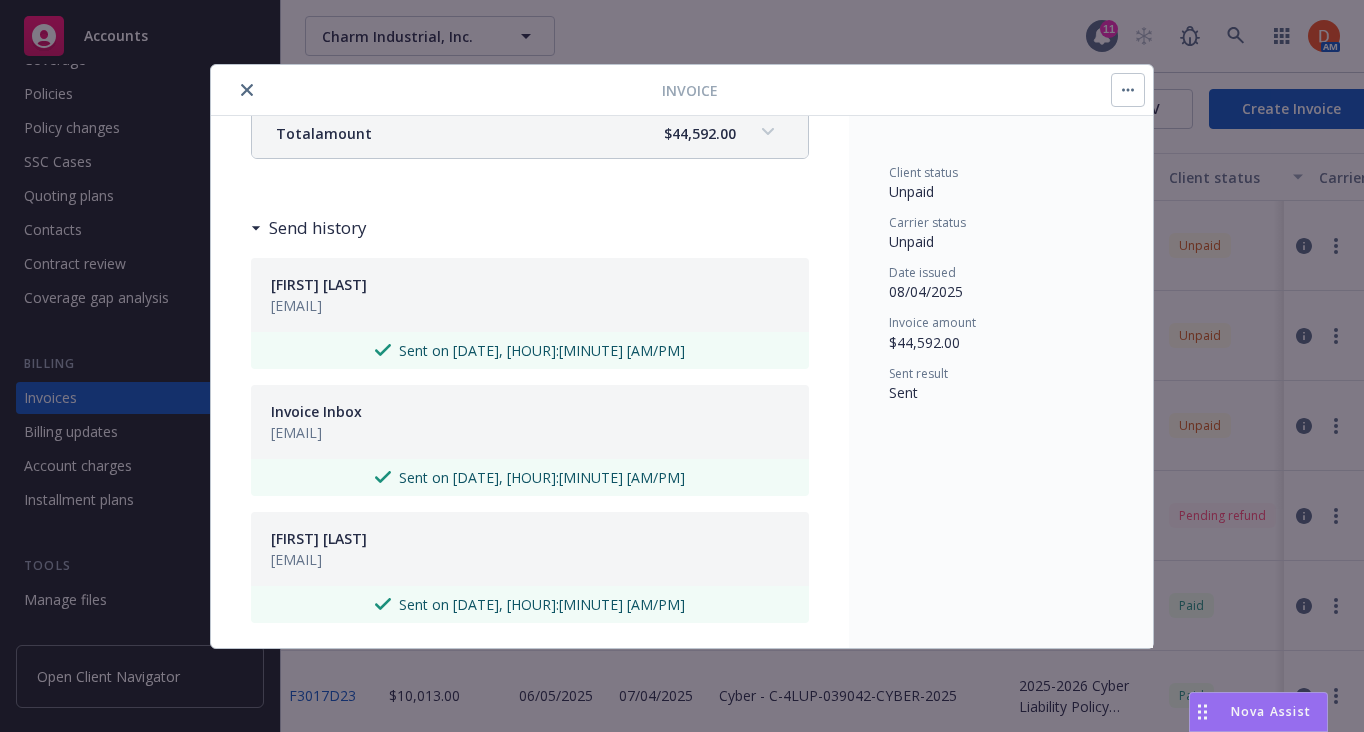 click 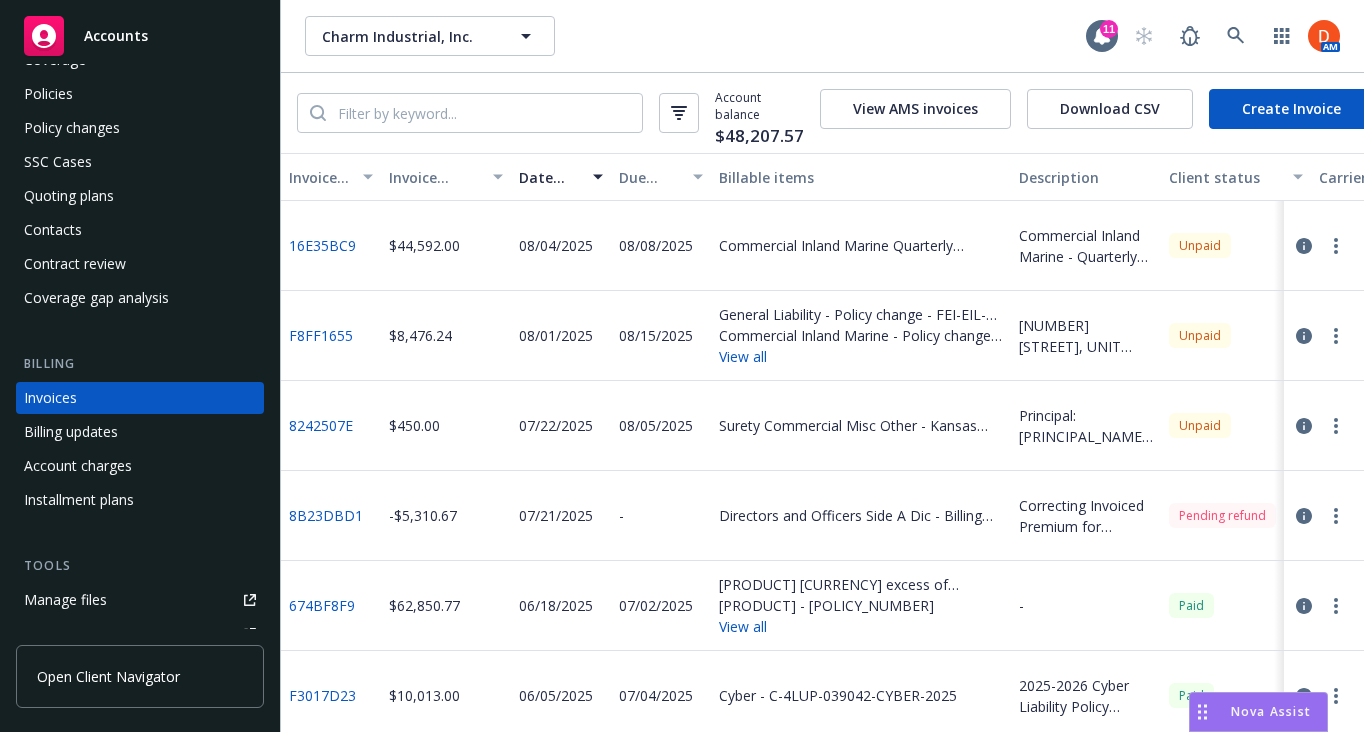 scroll, scrollTop: 0, scrollLeft: 0, axis: both 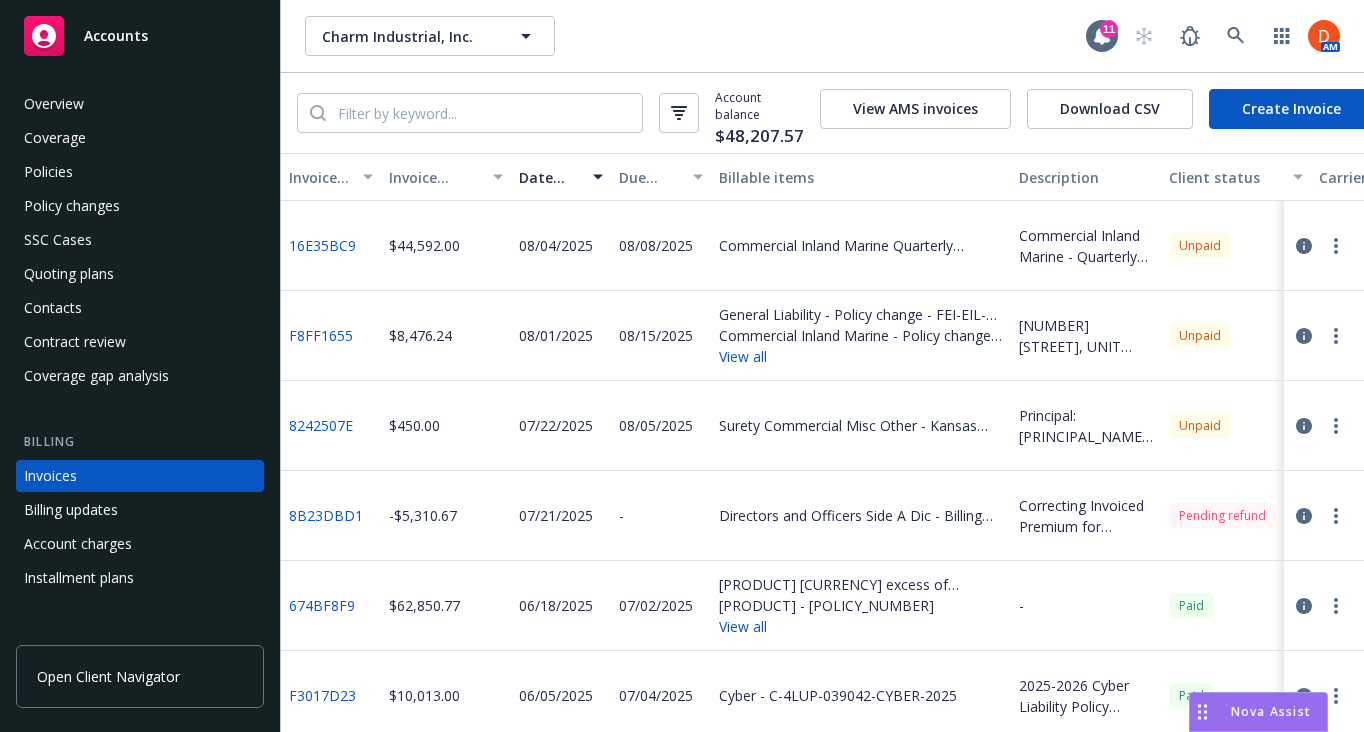 click on "Overview Coverage Policies Policy changes SSC Cases Quoting plans Contacts Contract review Coverage gap analysis Billing Invoices Billing updates Account charges Installment plans Tools Manage files Manage exposures Manage certificates Manage claims Manage BORs Summary of insurance Analytics hub Loss summary generator Account settings Service team Sales relationships Related accounts Client navigator features Client access" at bounding box center (140, 644) 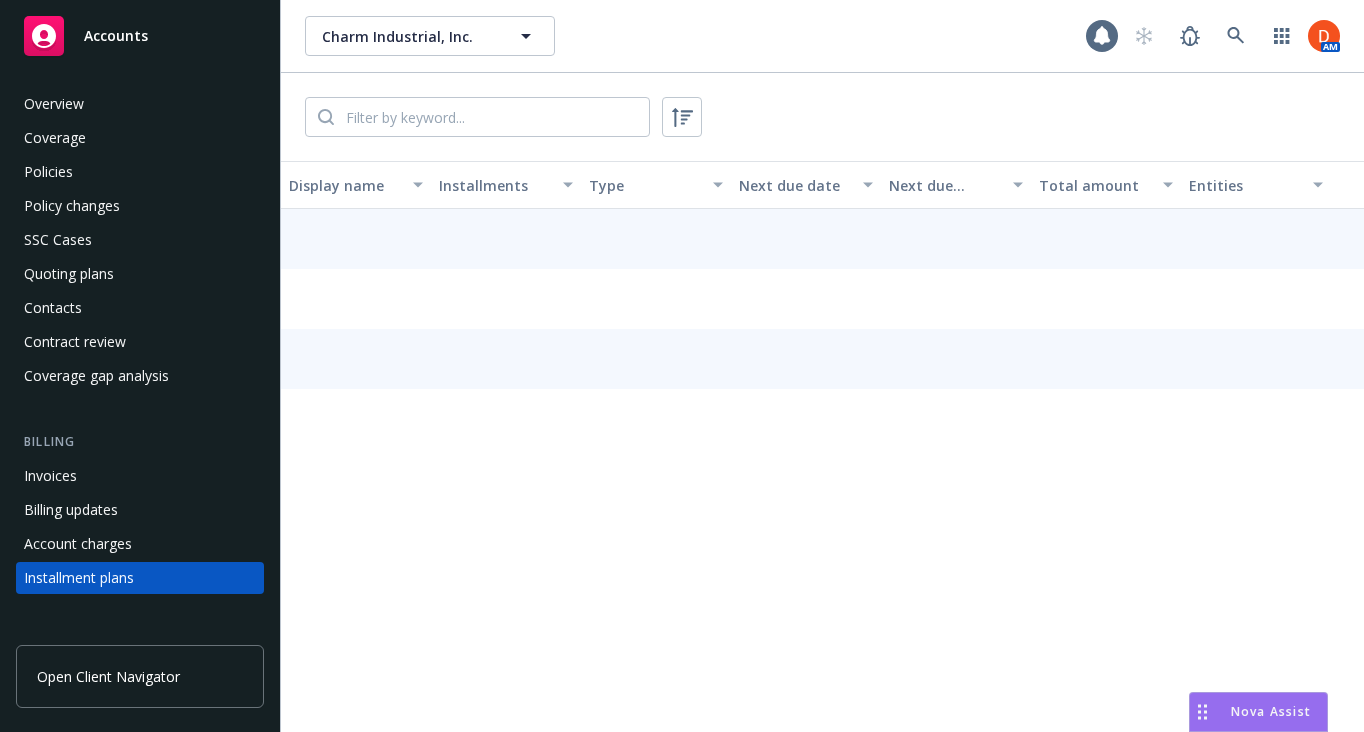 scroll, scrollTop: 180, scrollLeft: 0, axis: vertical 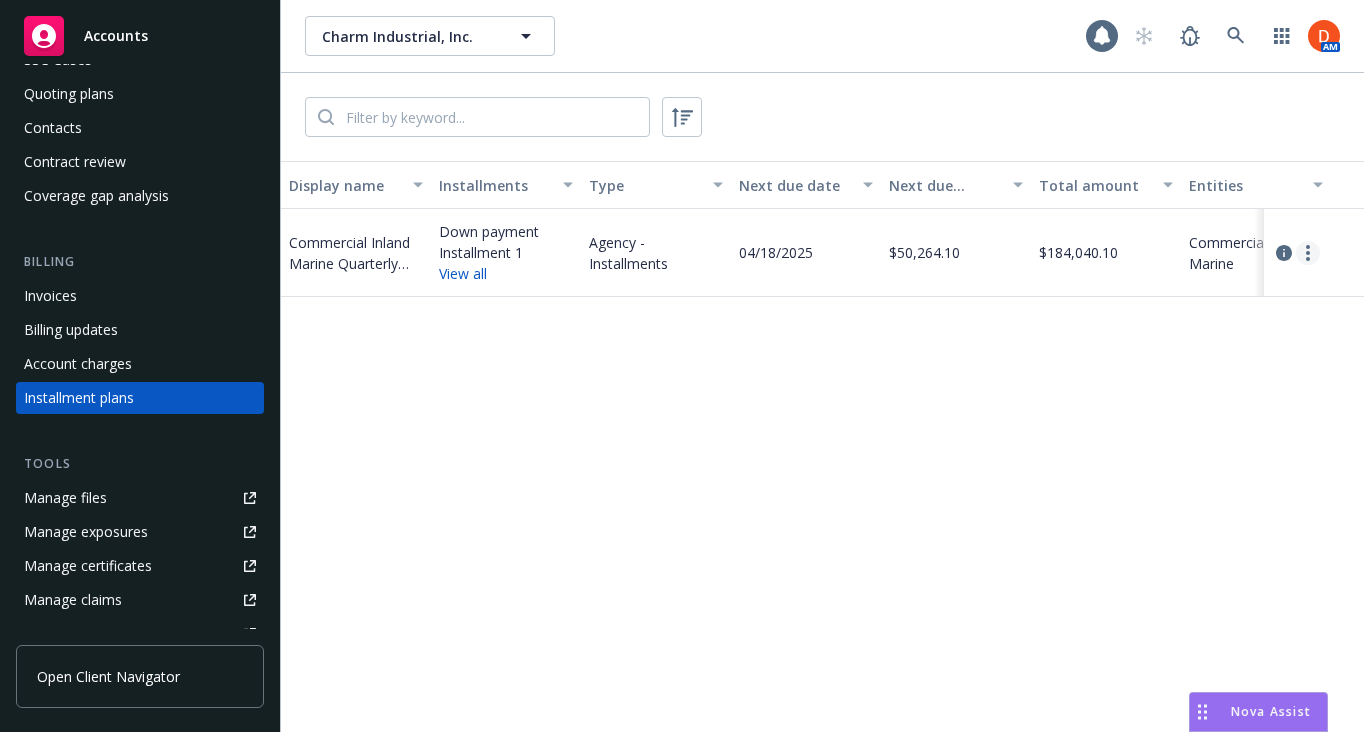 click at bounding box center [1308, 253] 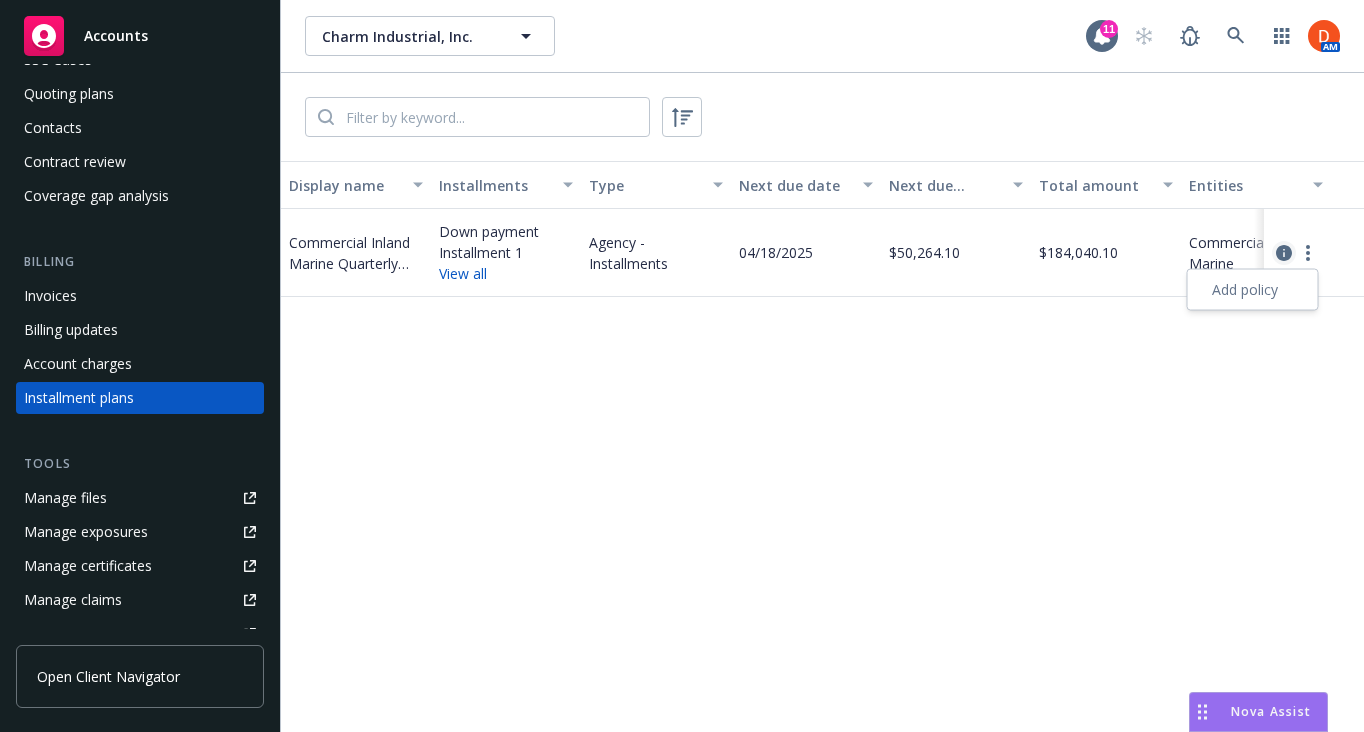 click 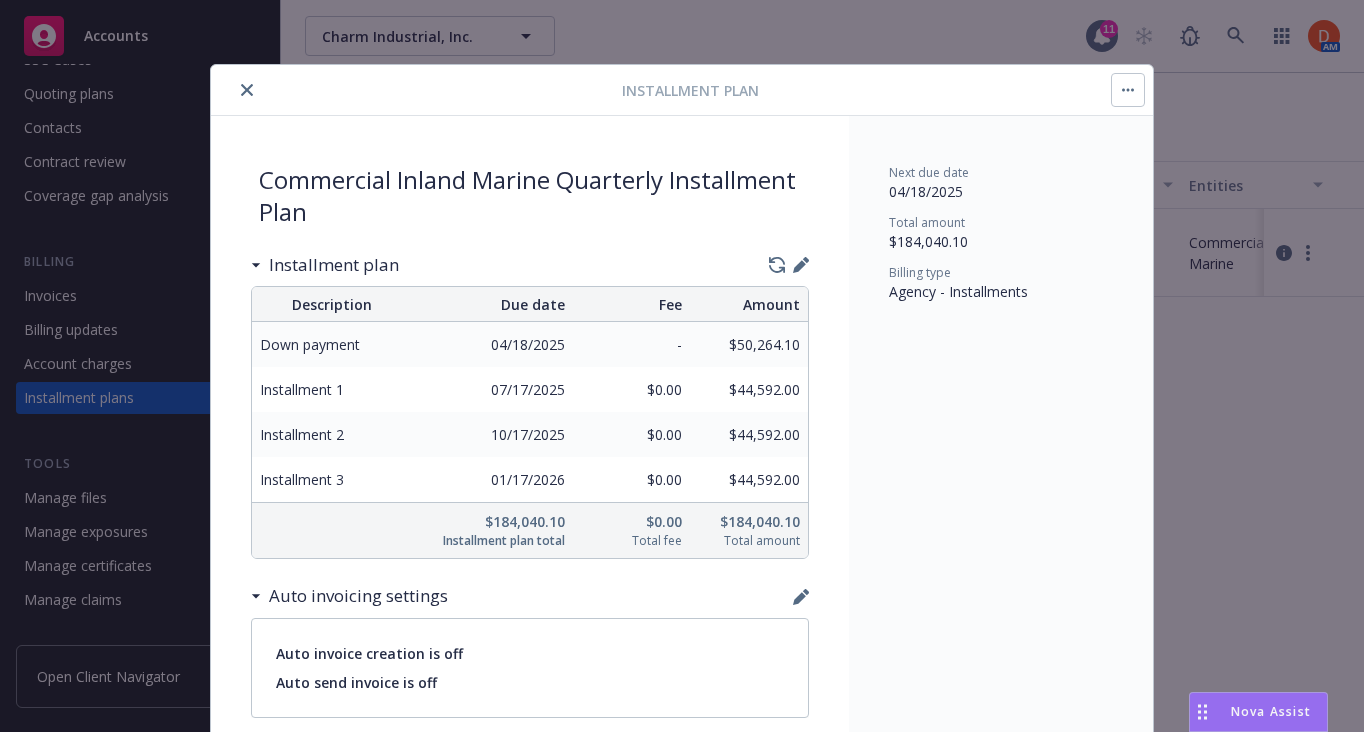 click at bounding box center (1128, 90) 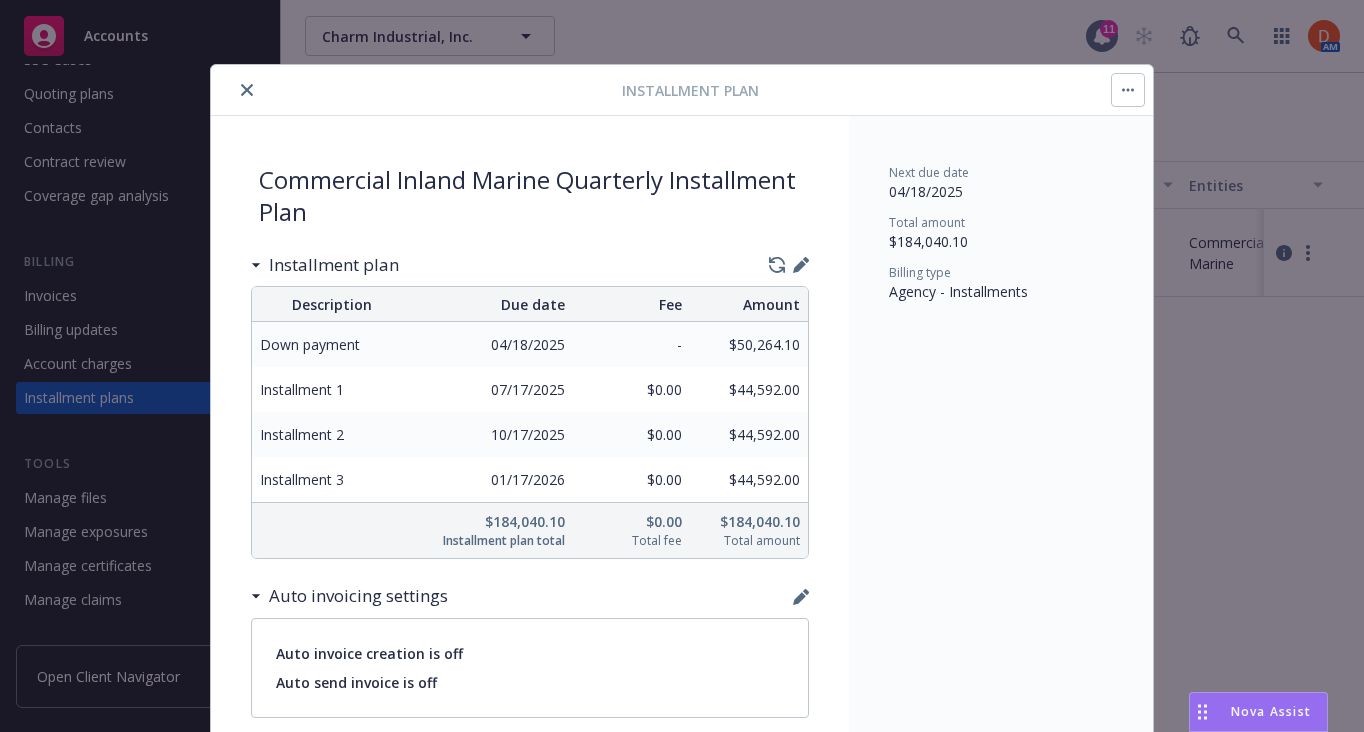 click on "Next due date [DATE] Total amount [CURRENCY] Billing type Agency - Installments" at bounding box center (1001, 530) 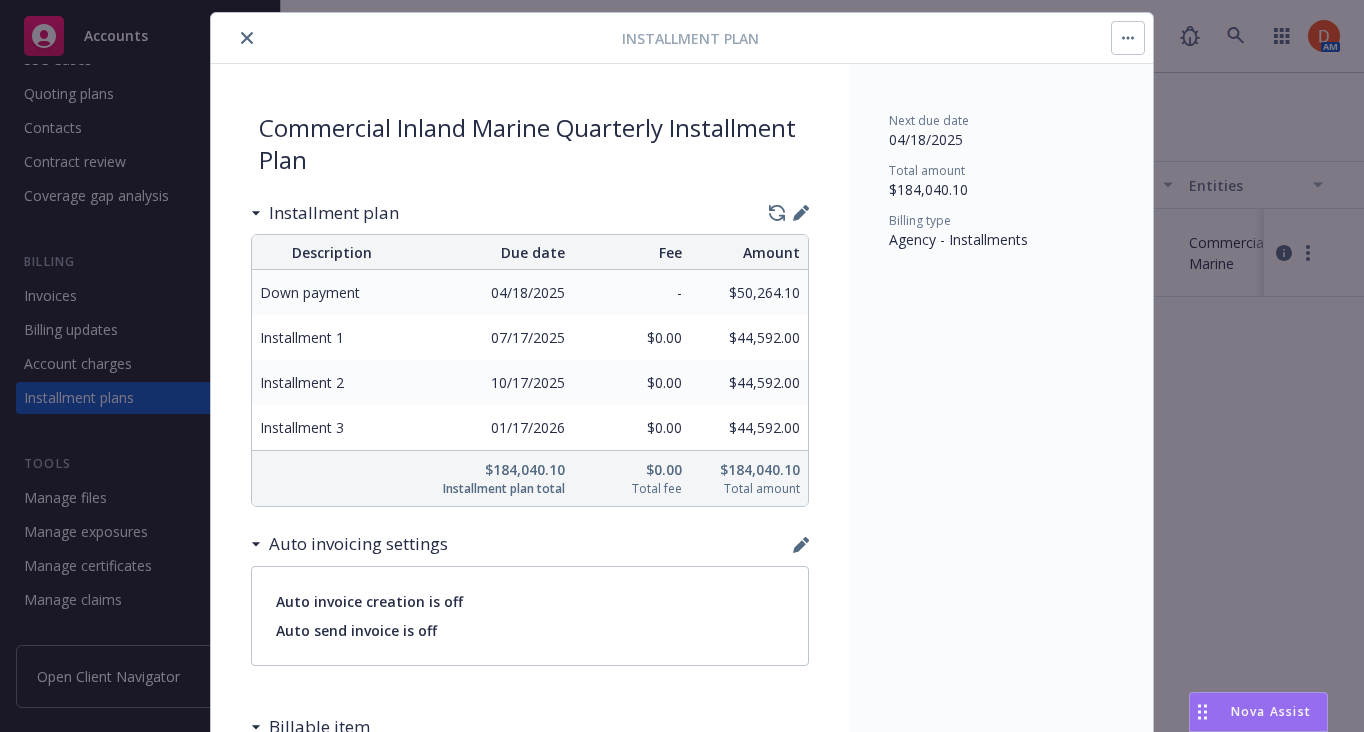 scroll, scrollTop: 48, scrollLeft: 0, axis: vertical 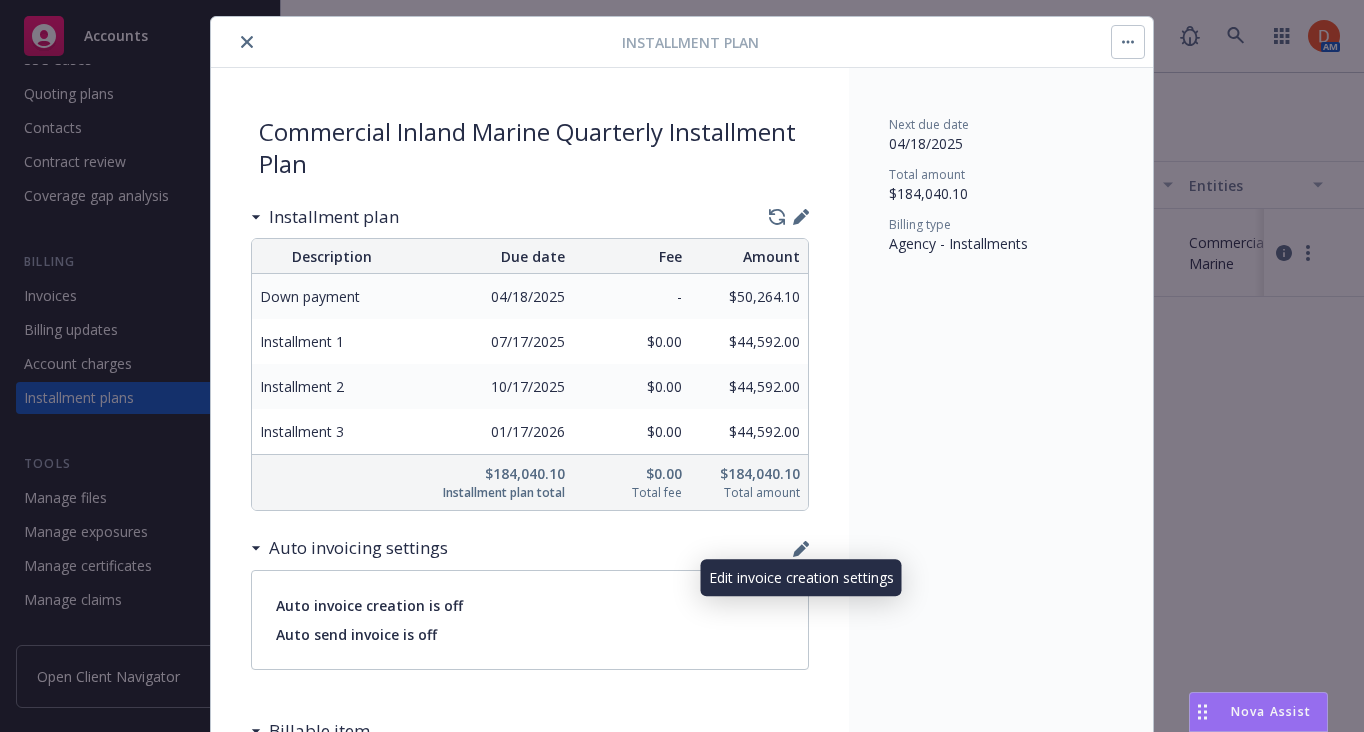 click 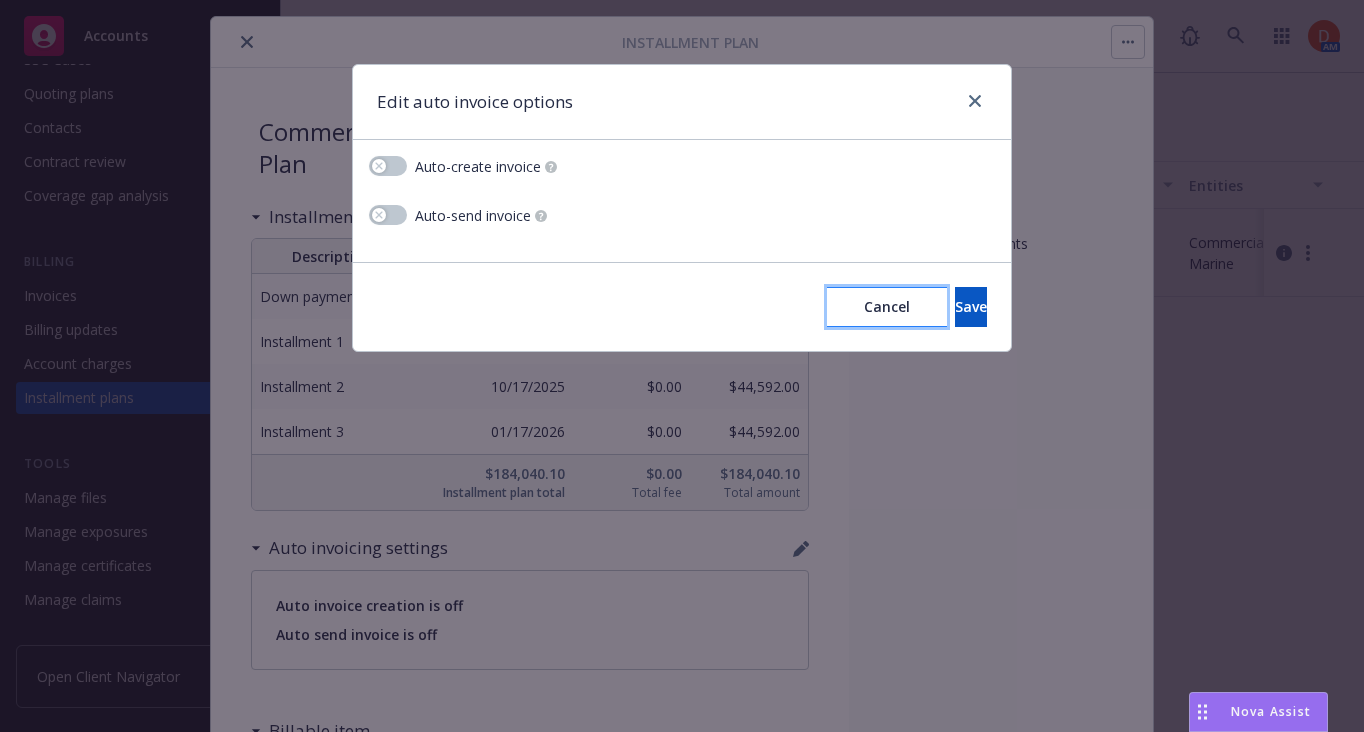 click on "Cancel" at bounding box center (887, 307) 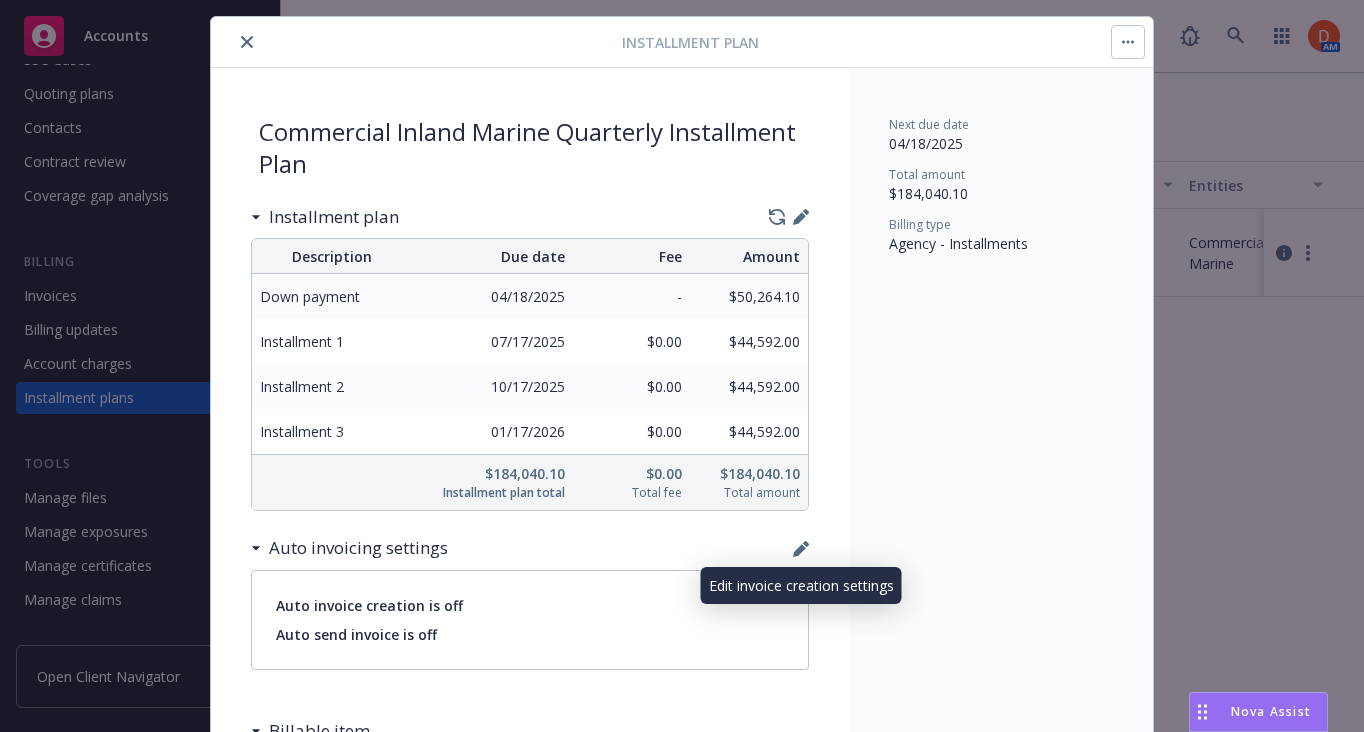 click 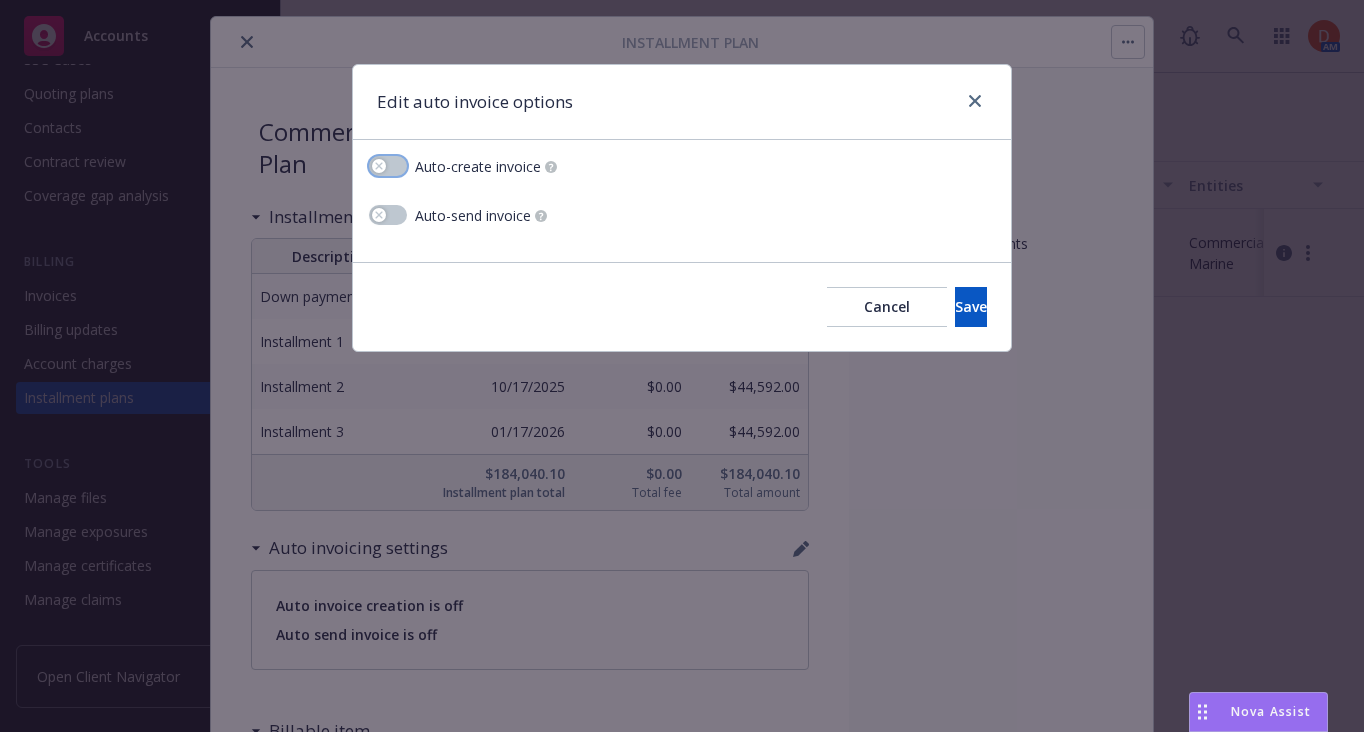 click at bounding box center [388, 166] 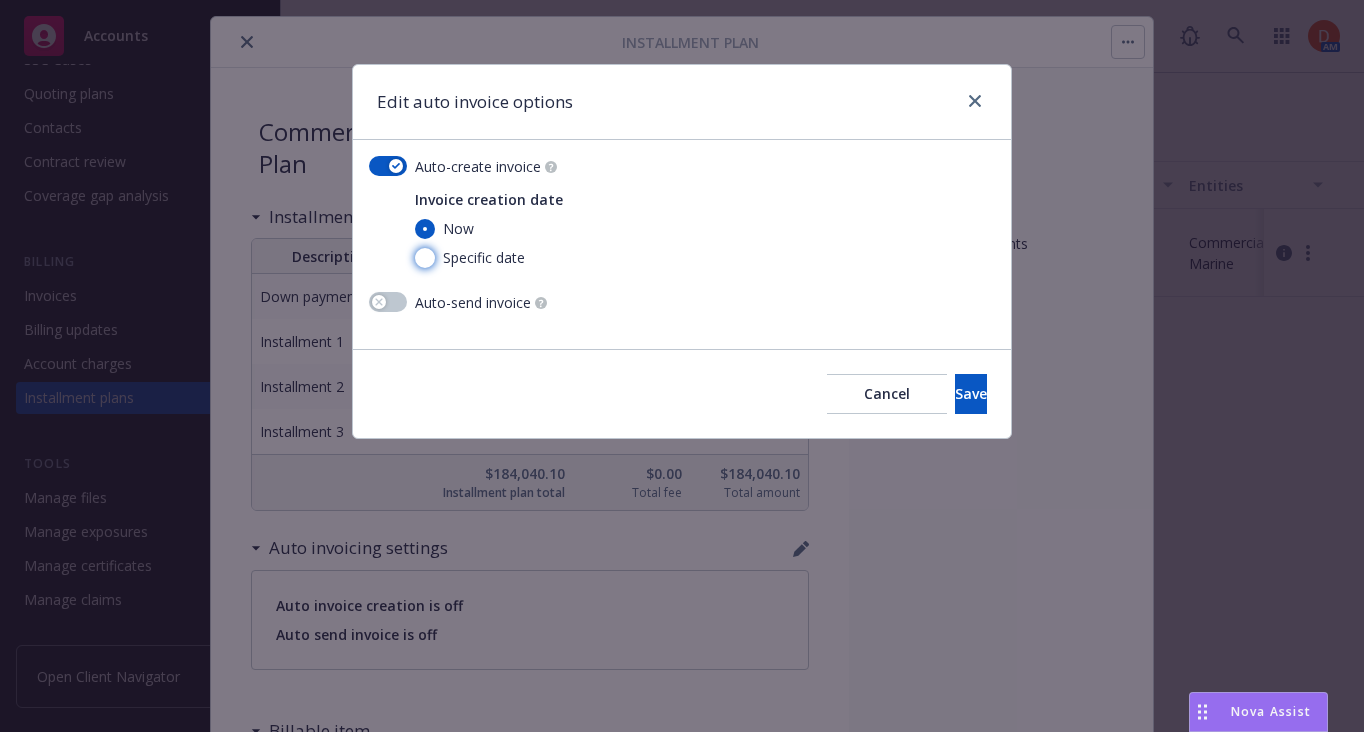 click on "Specific date" at bounding box center (425, 258) 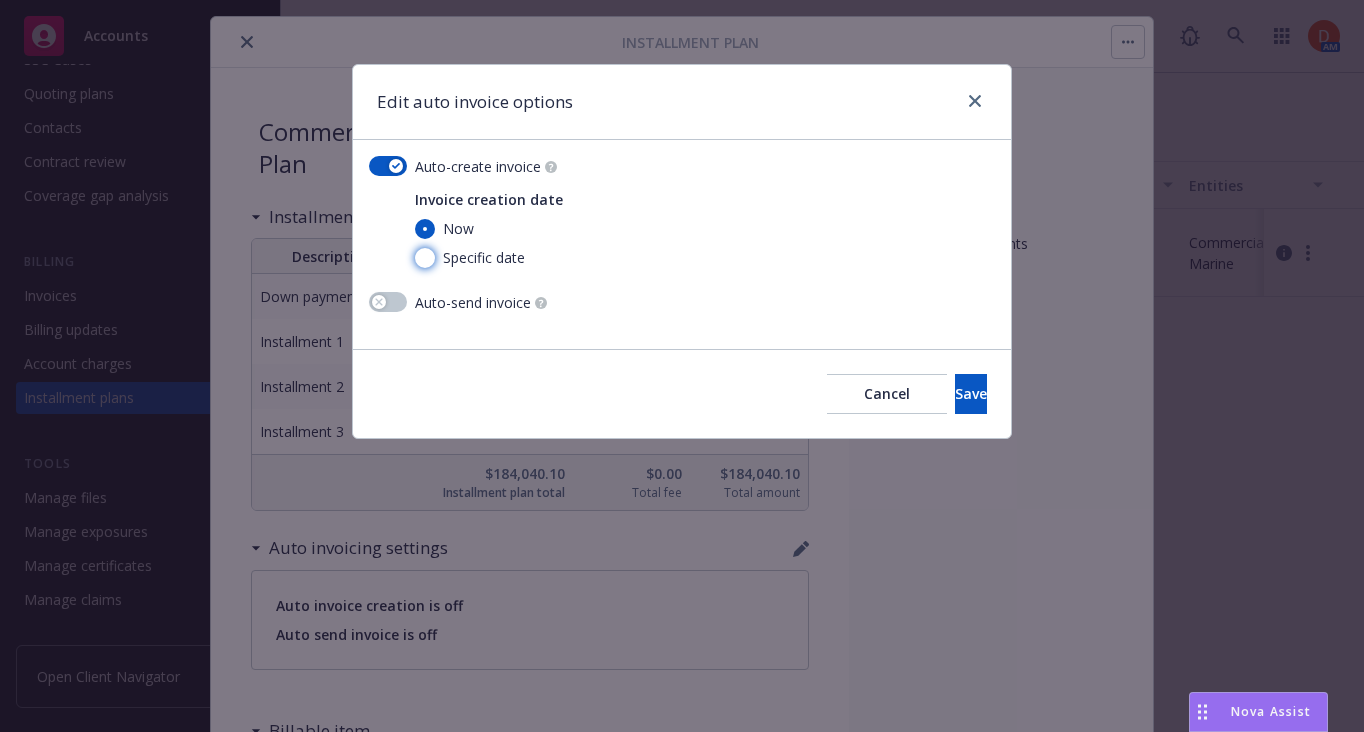 radio on "true" 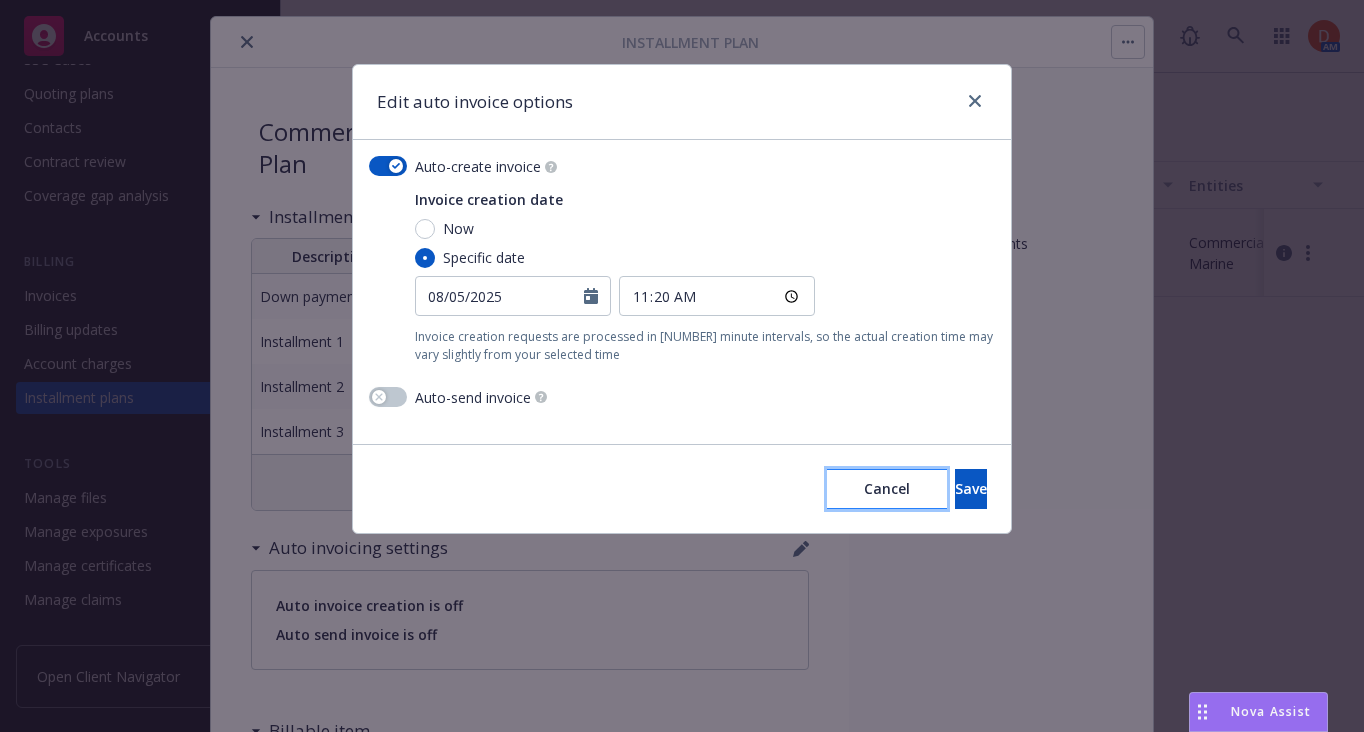 click on "Cancel" at bounding box center (887, 488) 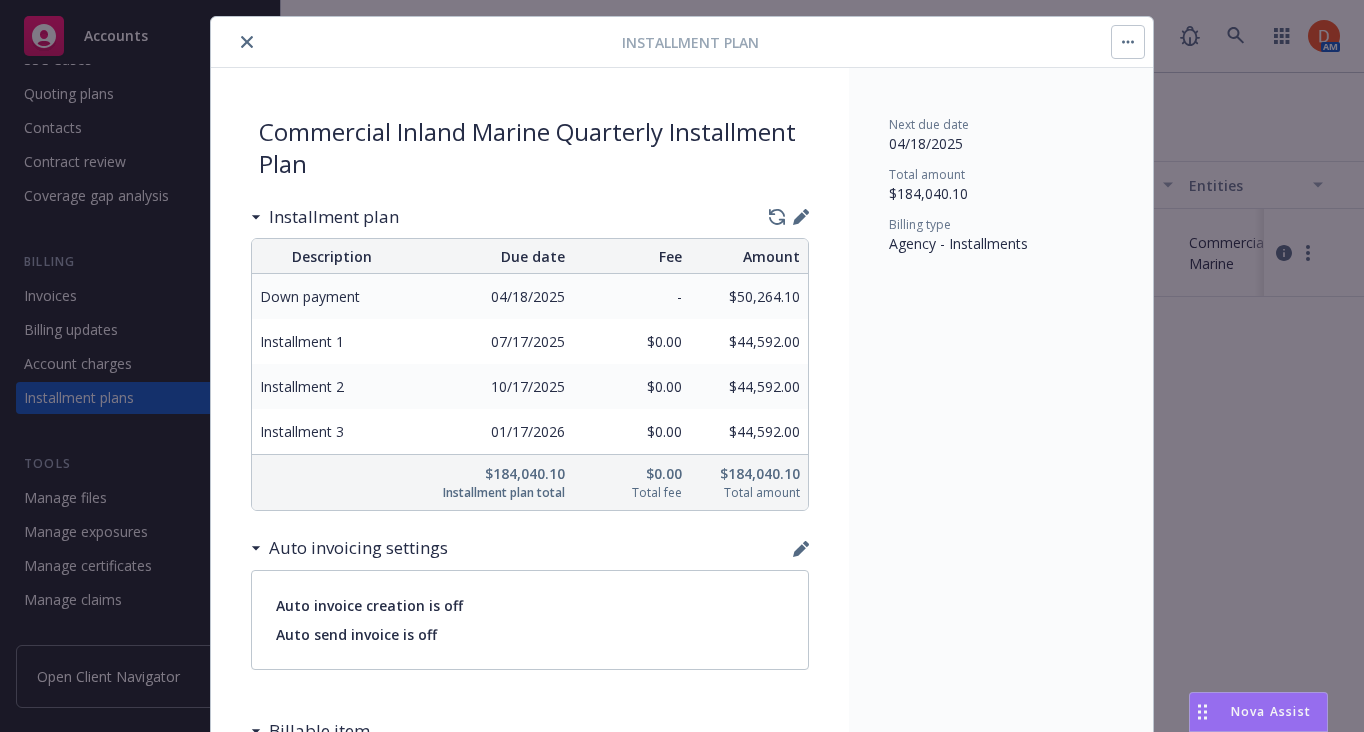 click at bounding box center [247, 42] 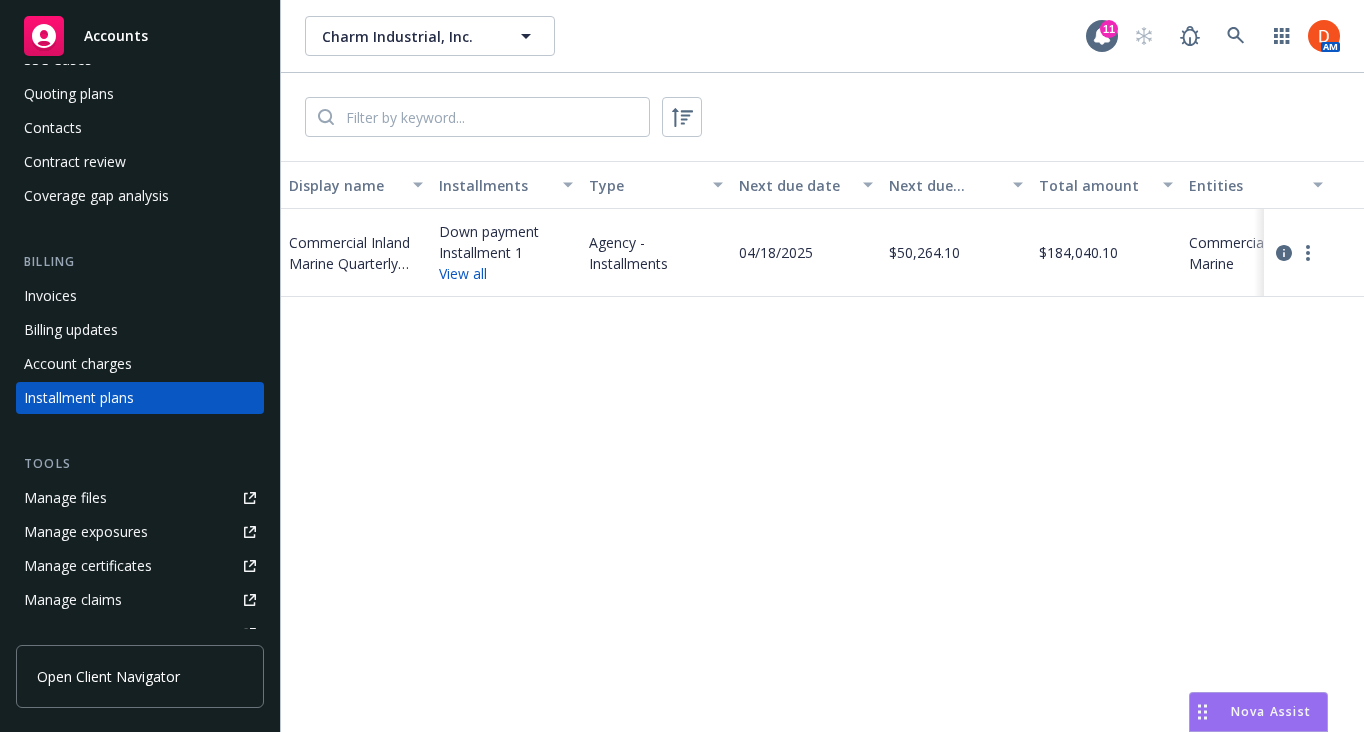 scroll, scrollTop: 141, scrollLeft: 0, axis: vertical 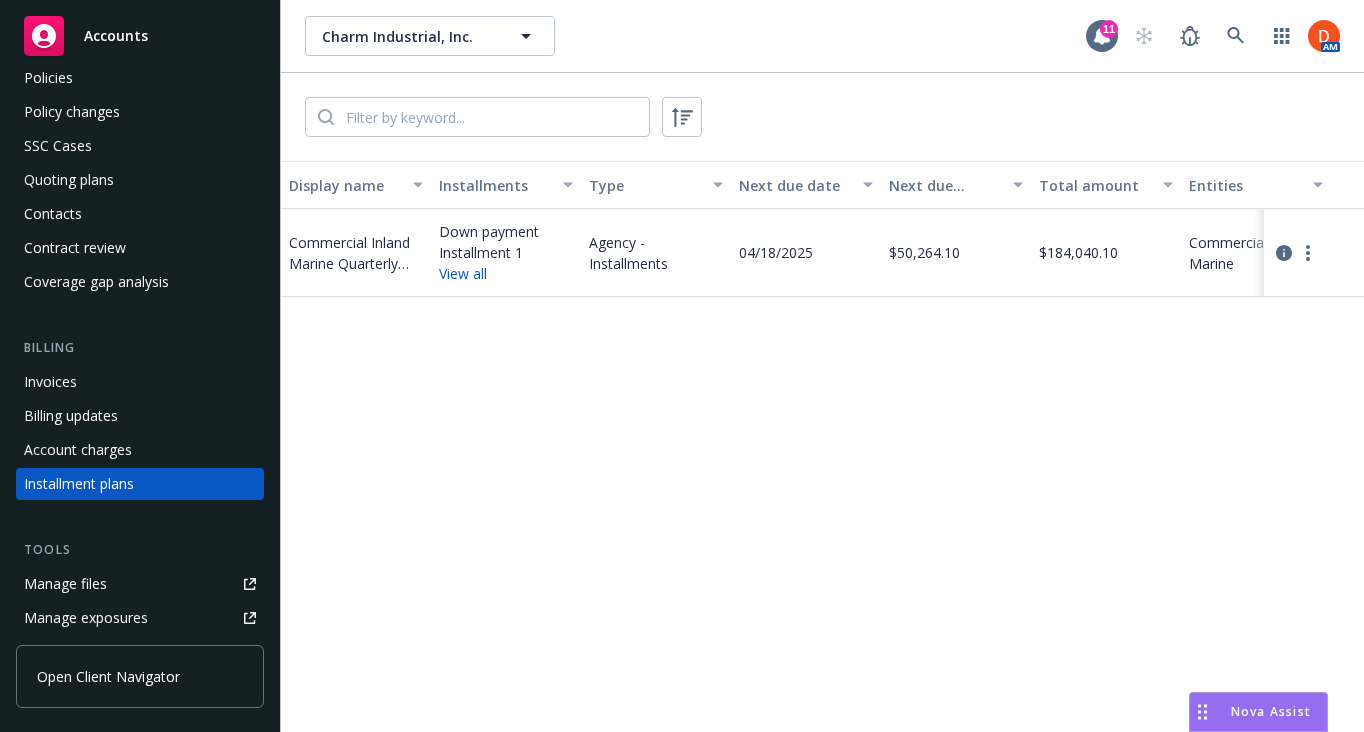 click on "Billing Invoices Billing updates Account charges Installment plans" at bounding box center (140, 419) 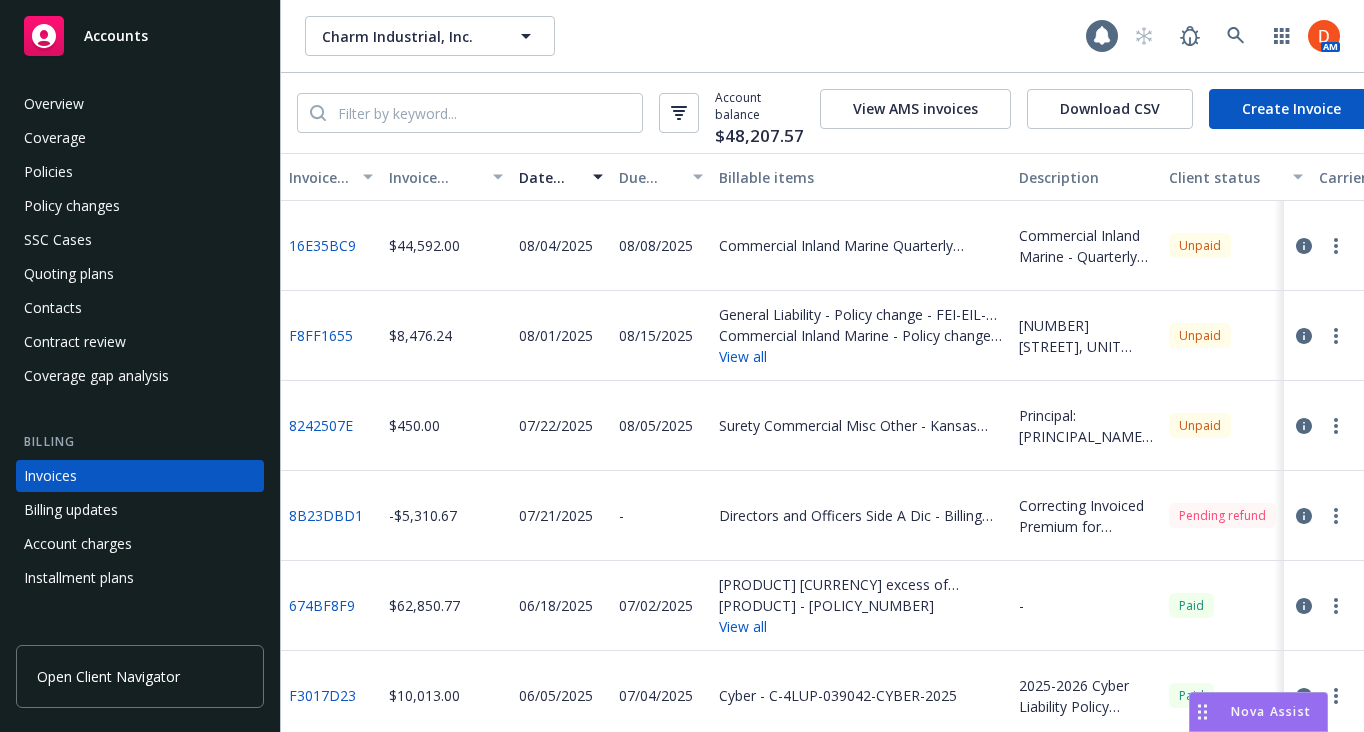 scroll, scrollTop: 78, scrollLeft: 0, axis: vertical 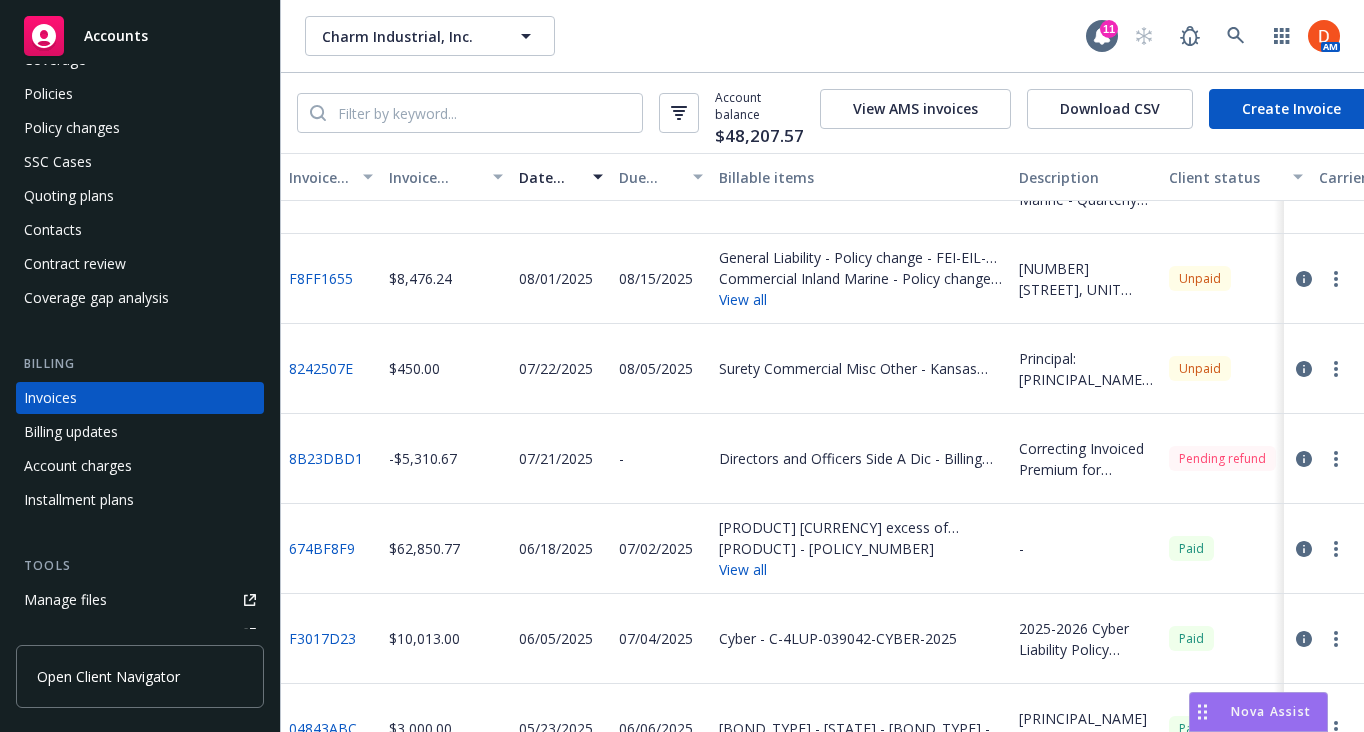 click on "View all" at bounding box center [861, 569] 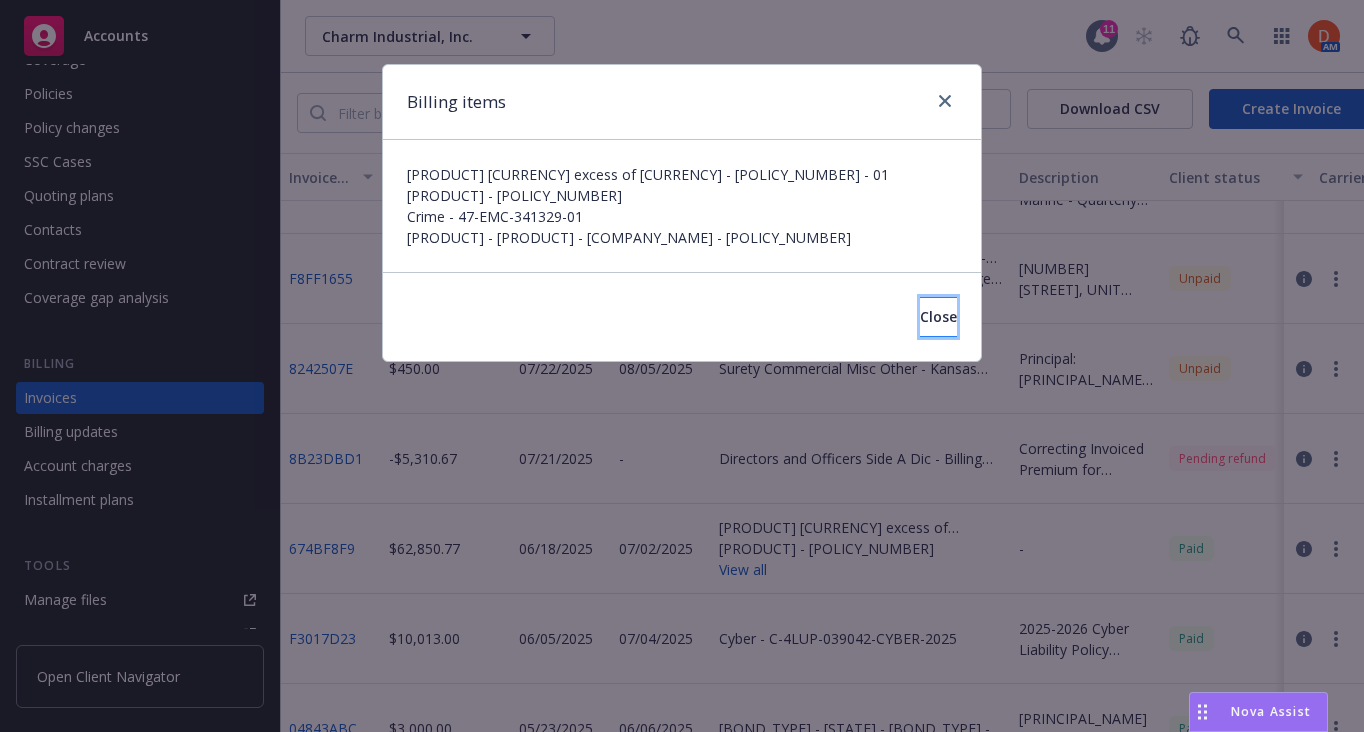 click on "Close" at bounding box center [938, 317] 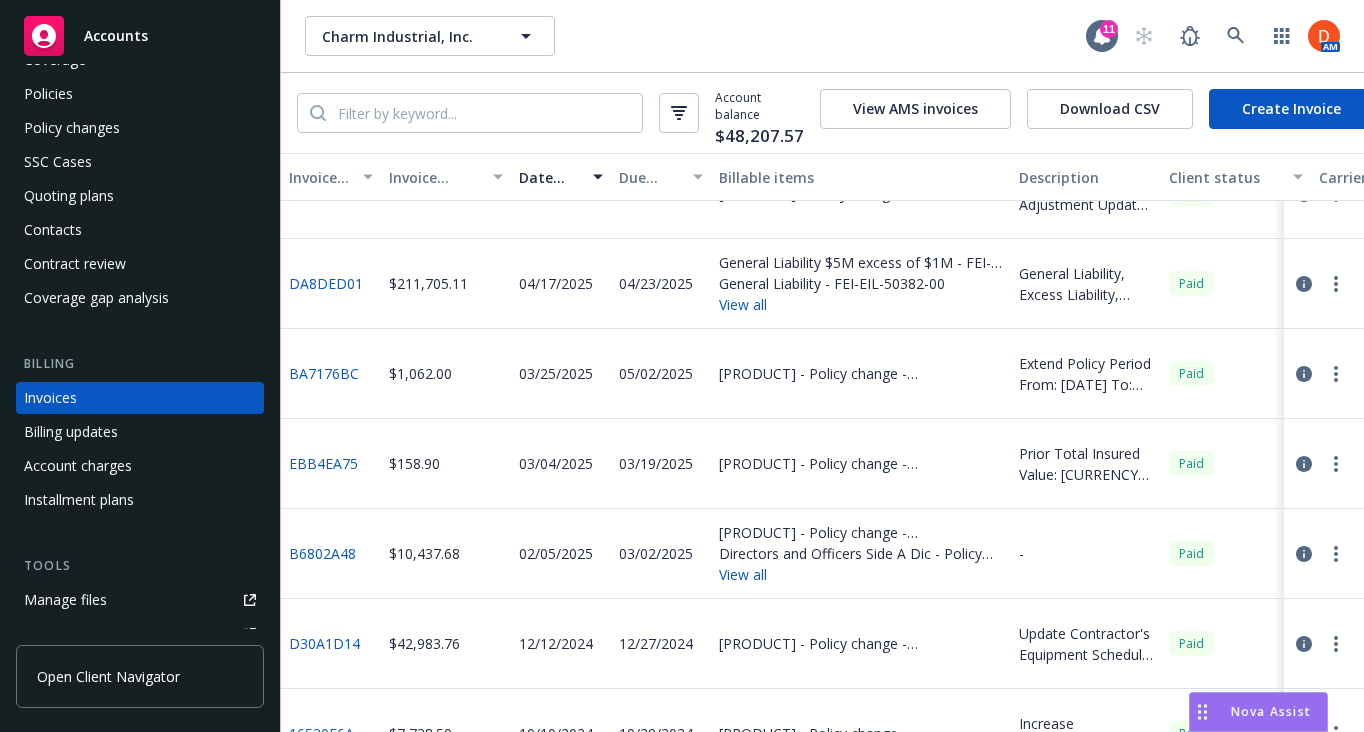 scroll, scrollTop: 774, scrollLeft: 0, axis: vertical 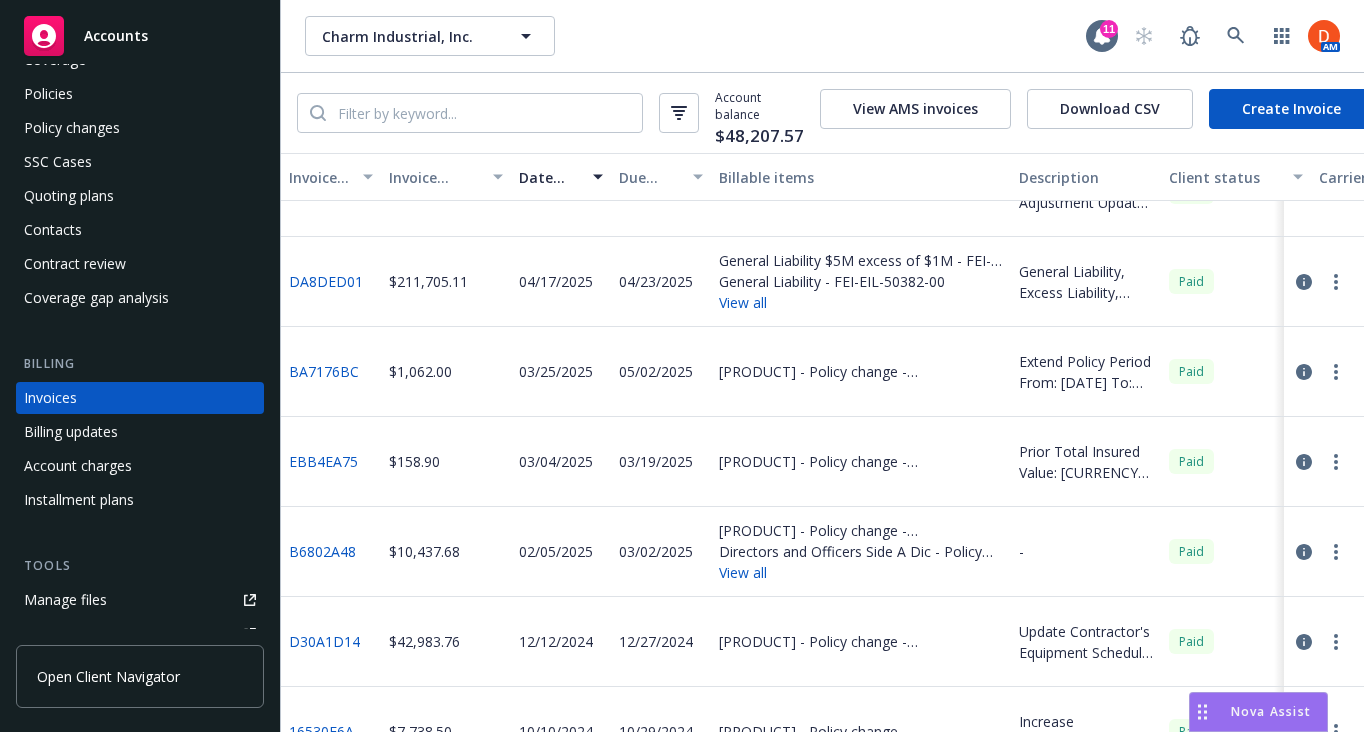 click on "Policies" at bounding box center [140, 94] 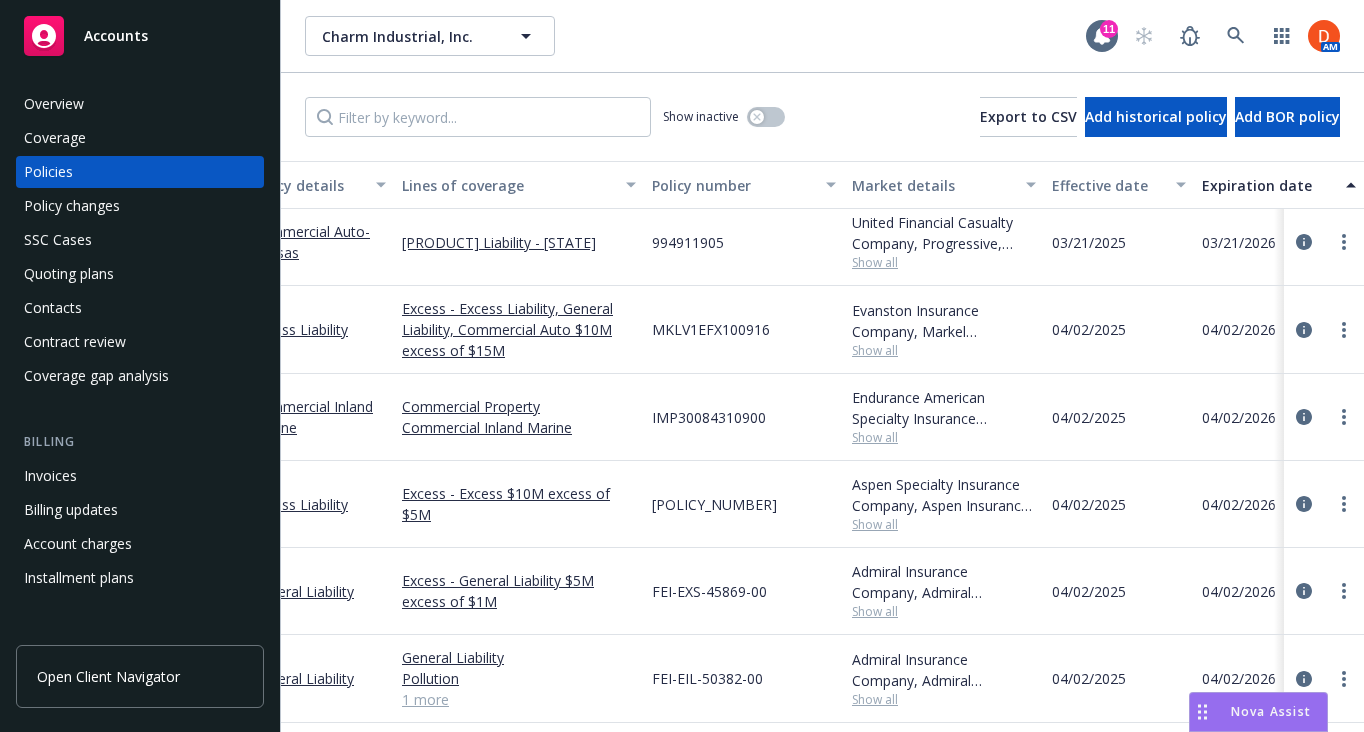 scroll, scrollTop: 257, scrollLeft: 0, axis: vertical 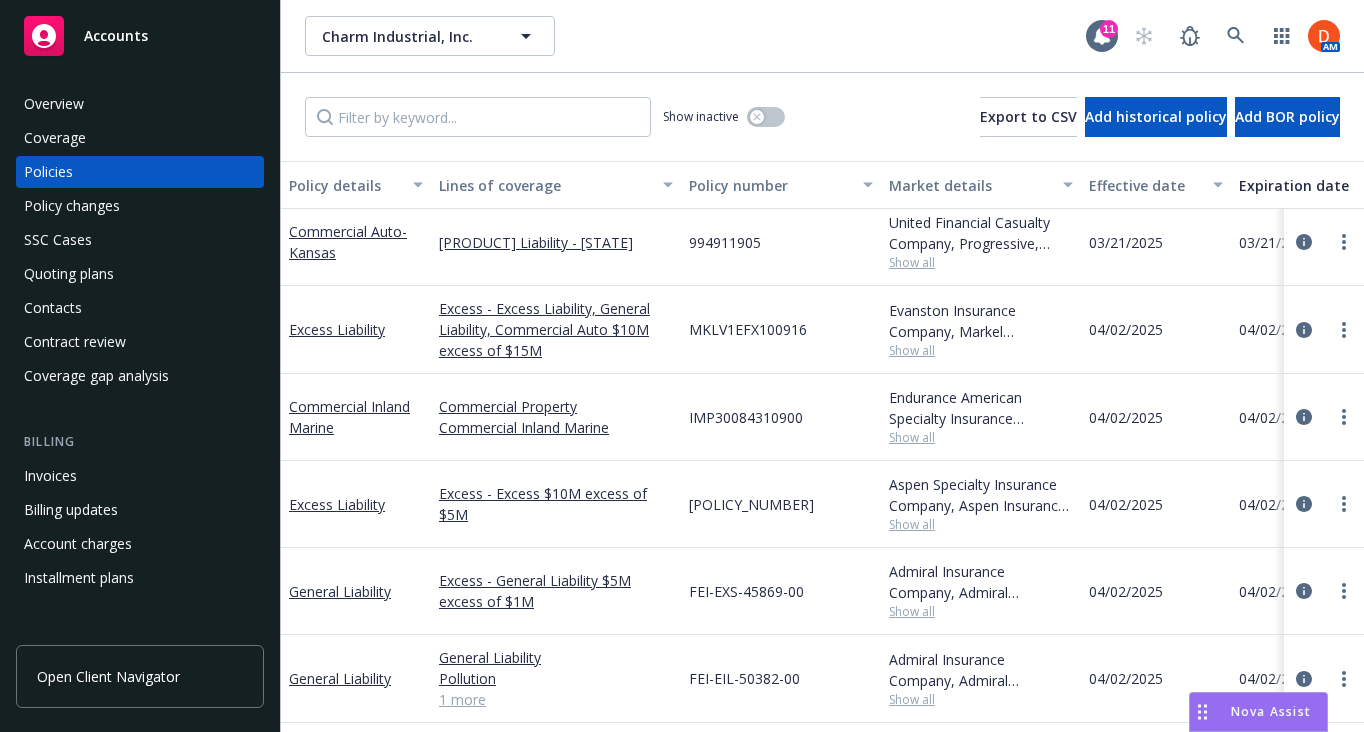 click on "Invoices" at bounding box center [140, 476] 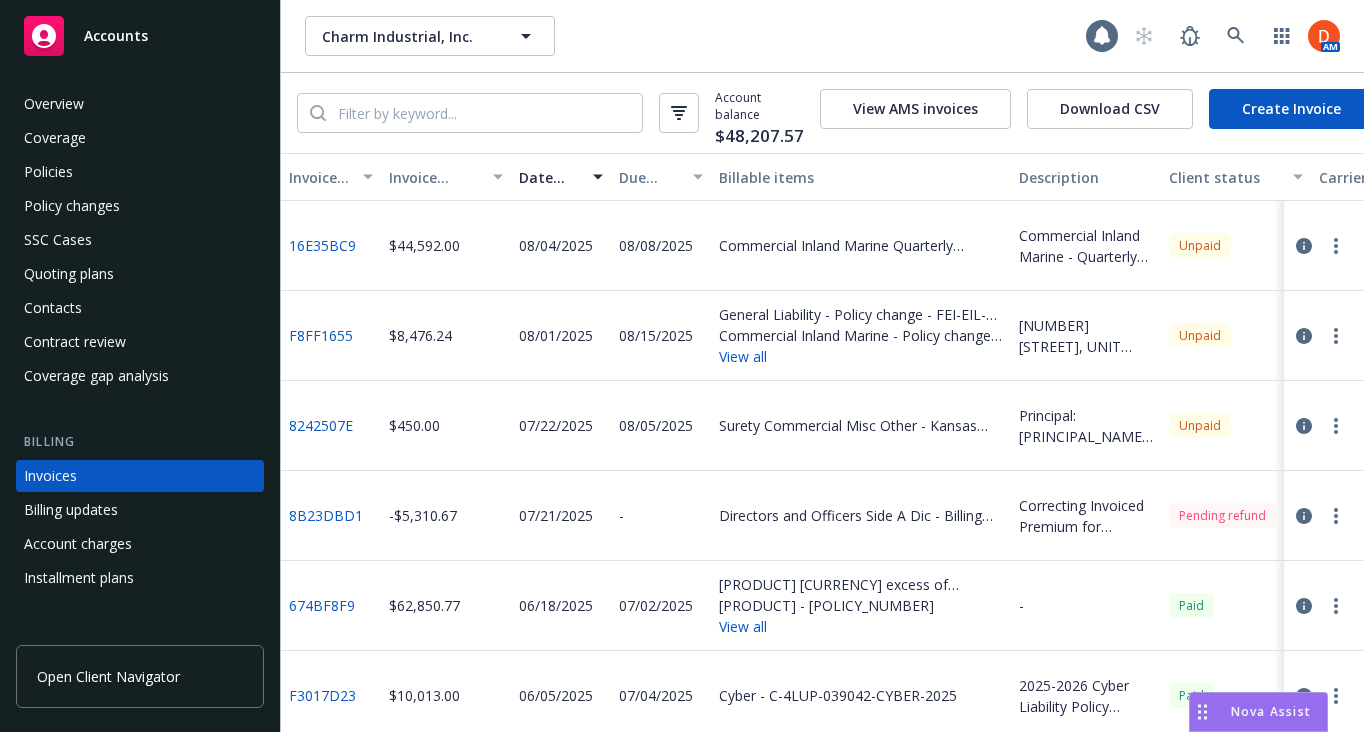 scroll, scrollTop: 78, scrollLeft: 0, axis: vertical 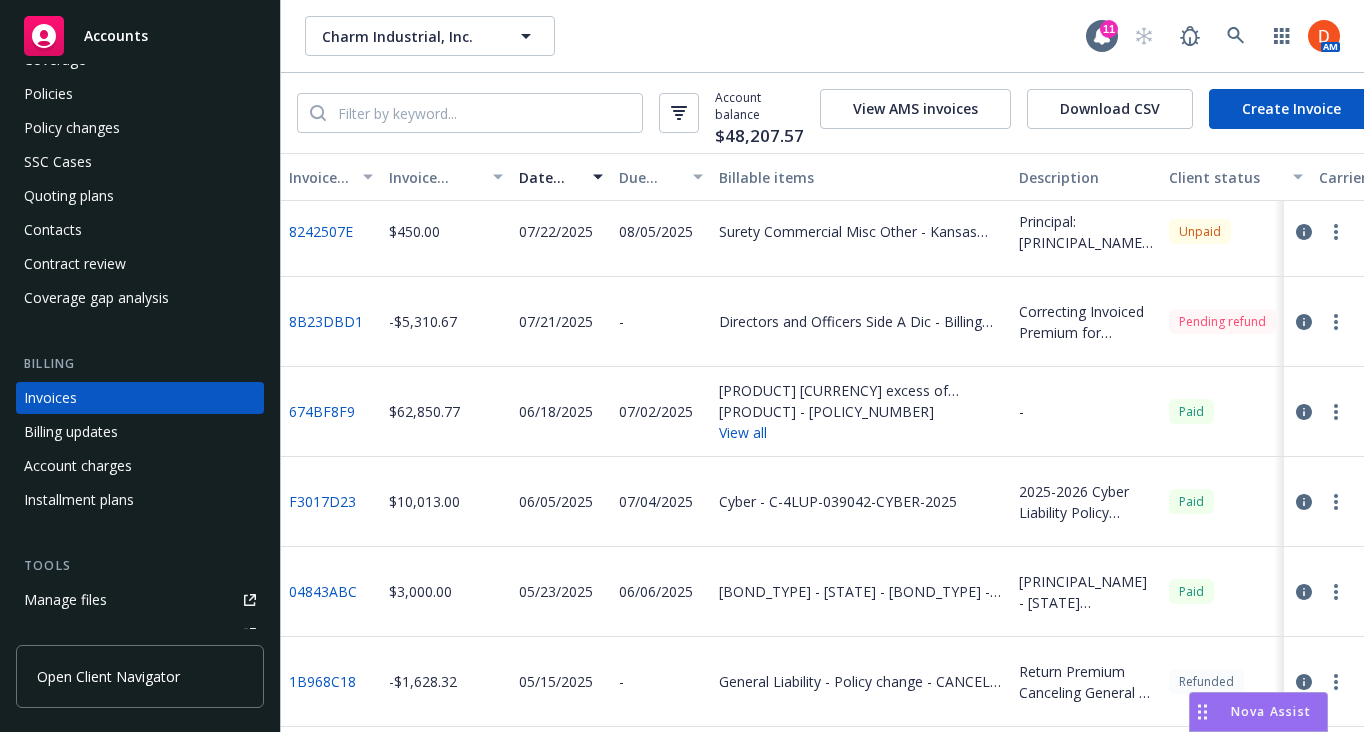 click on "View all" at bounding box center [861, 432] 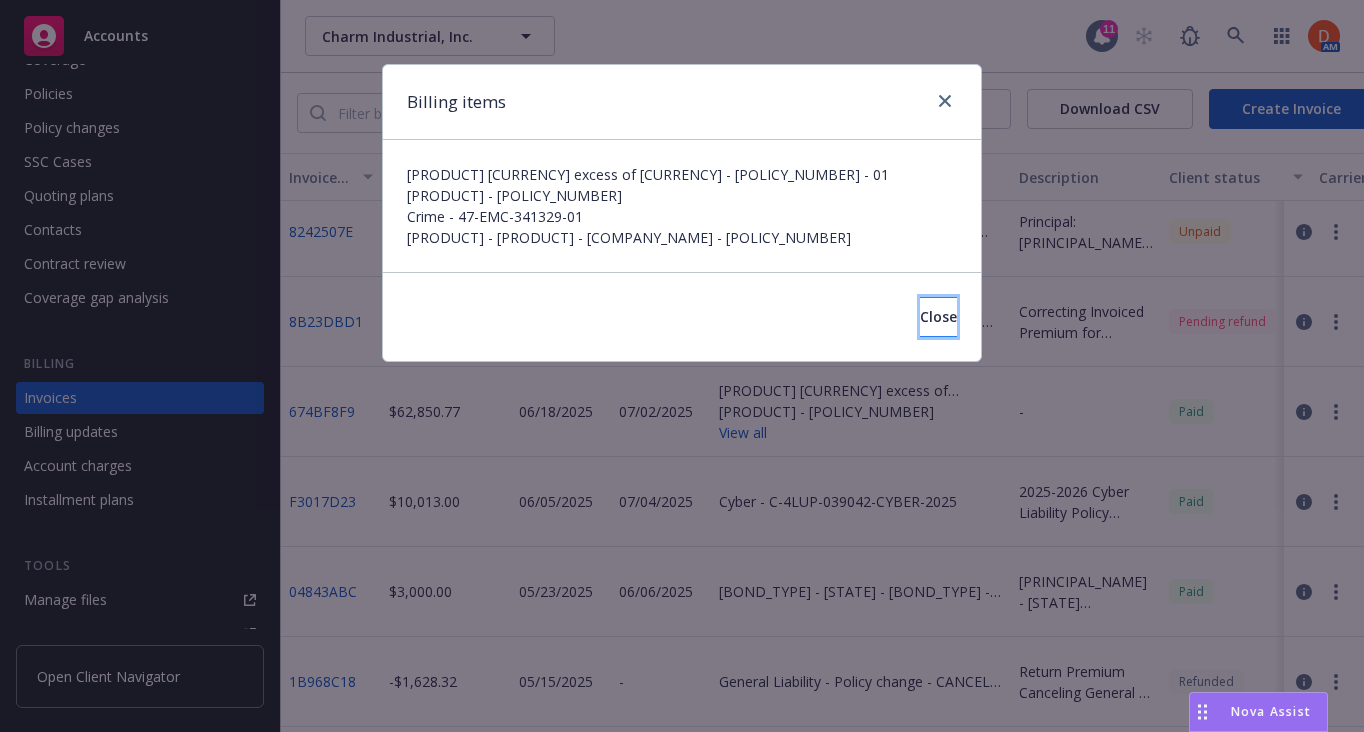 click on "Close" at bounding box center [938, 317] 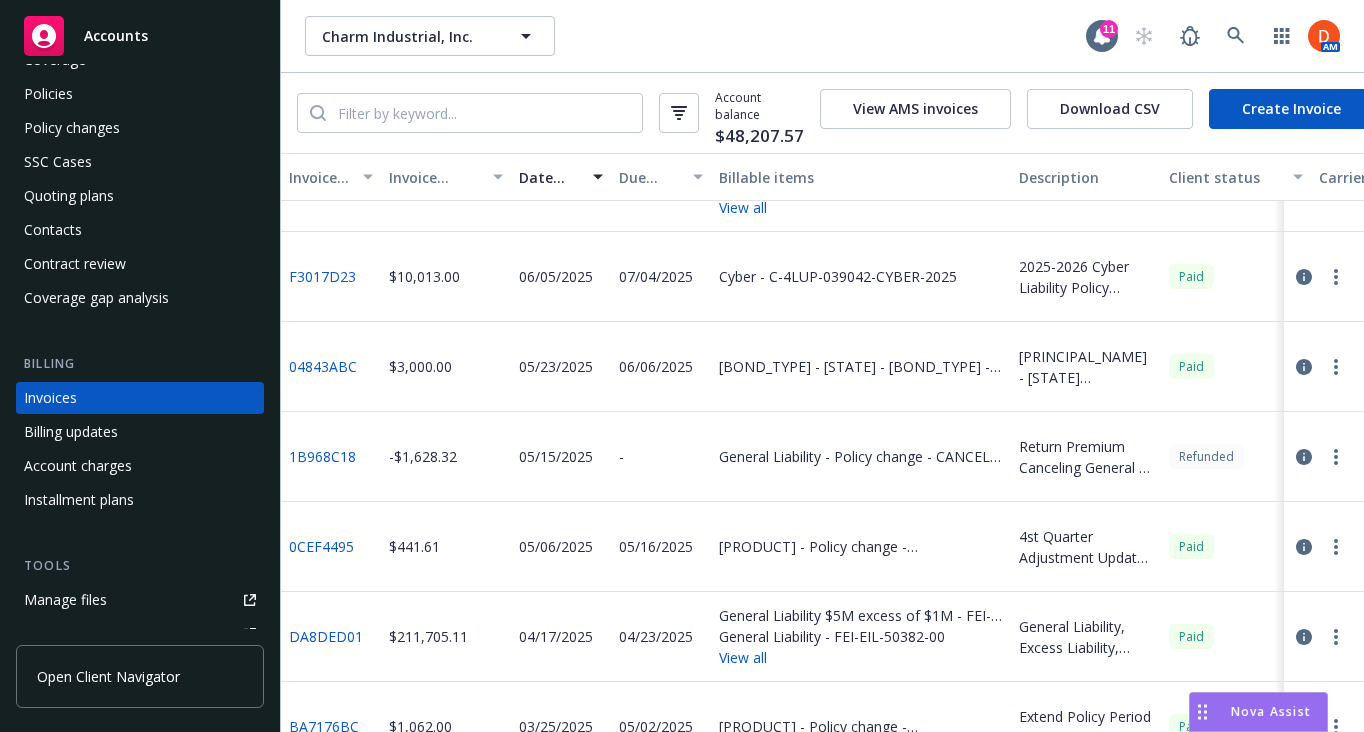 scroll, scrollTop: 455, scrollLeft: 0, axis: vertical 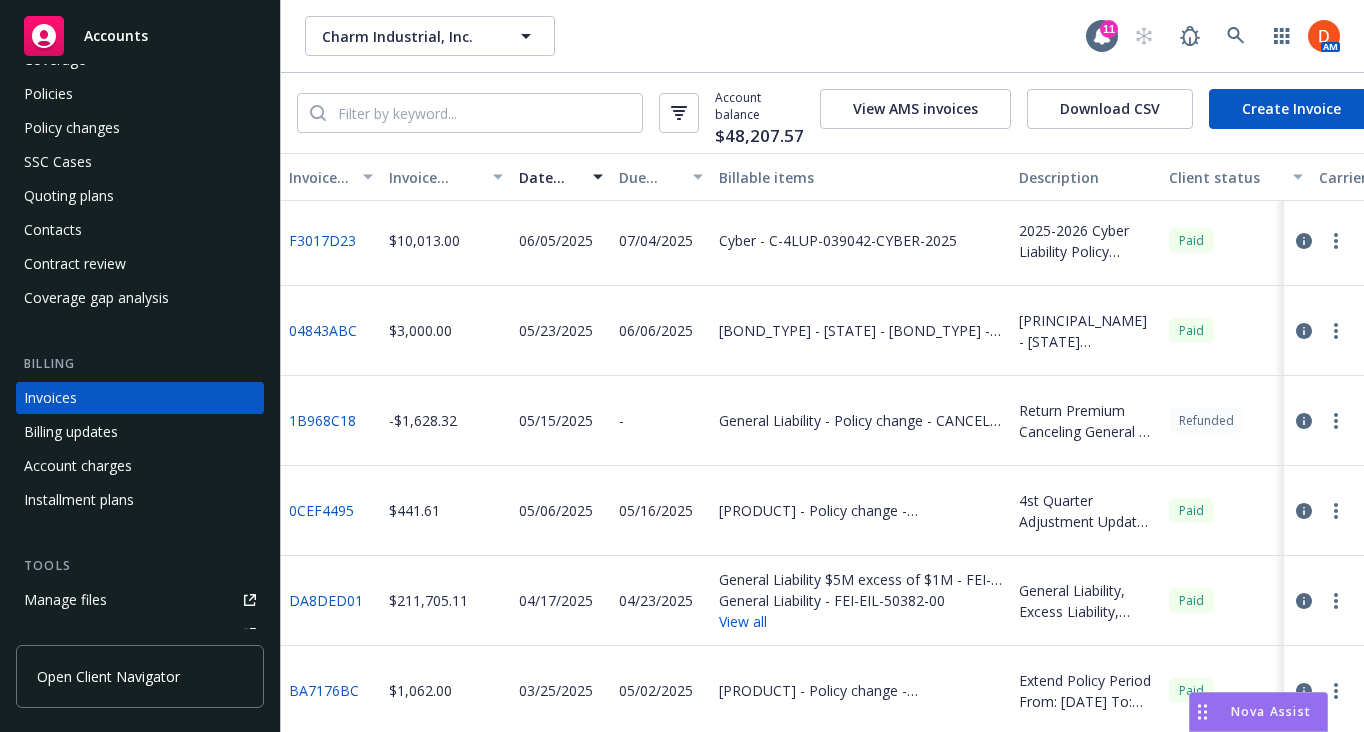 click on "View all" at bounding box center [861, 621] 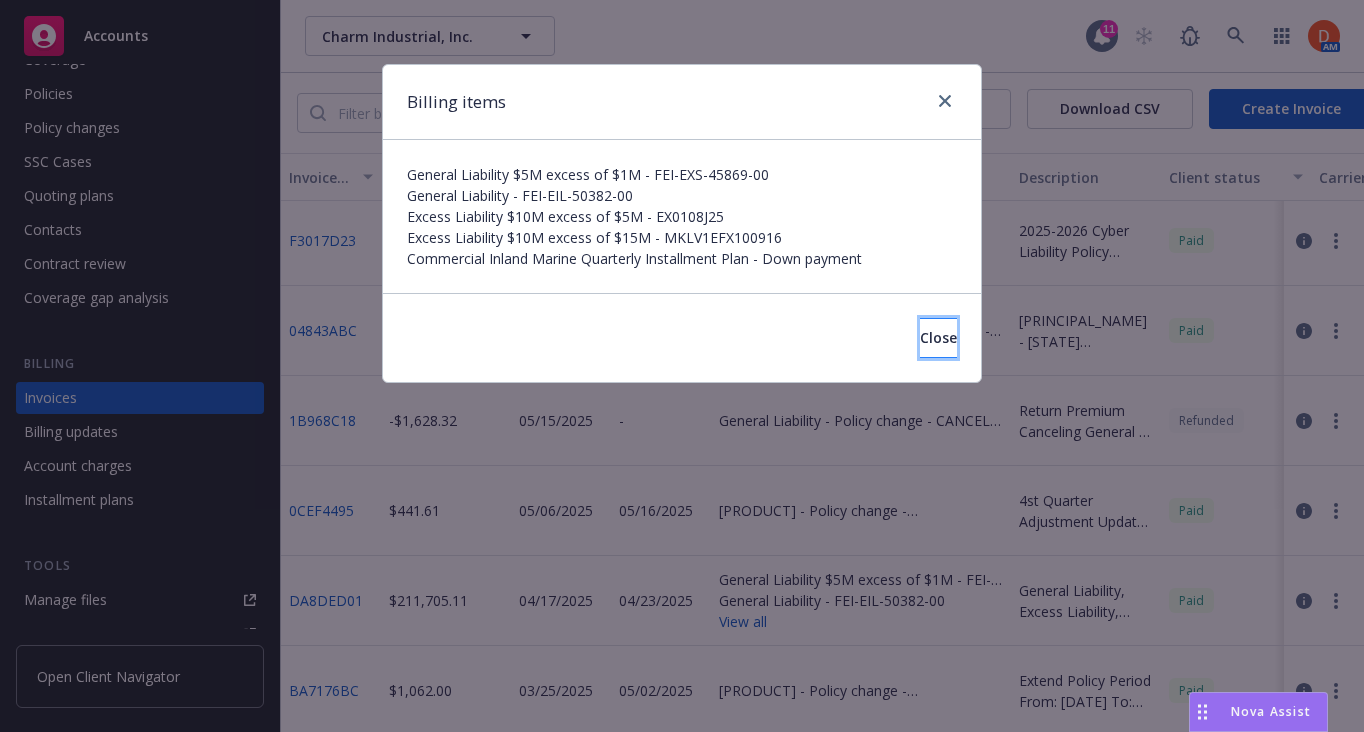 click on "Close" at bounding box center [938, 338] 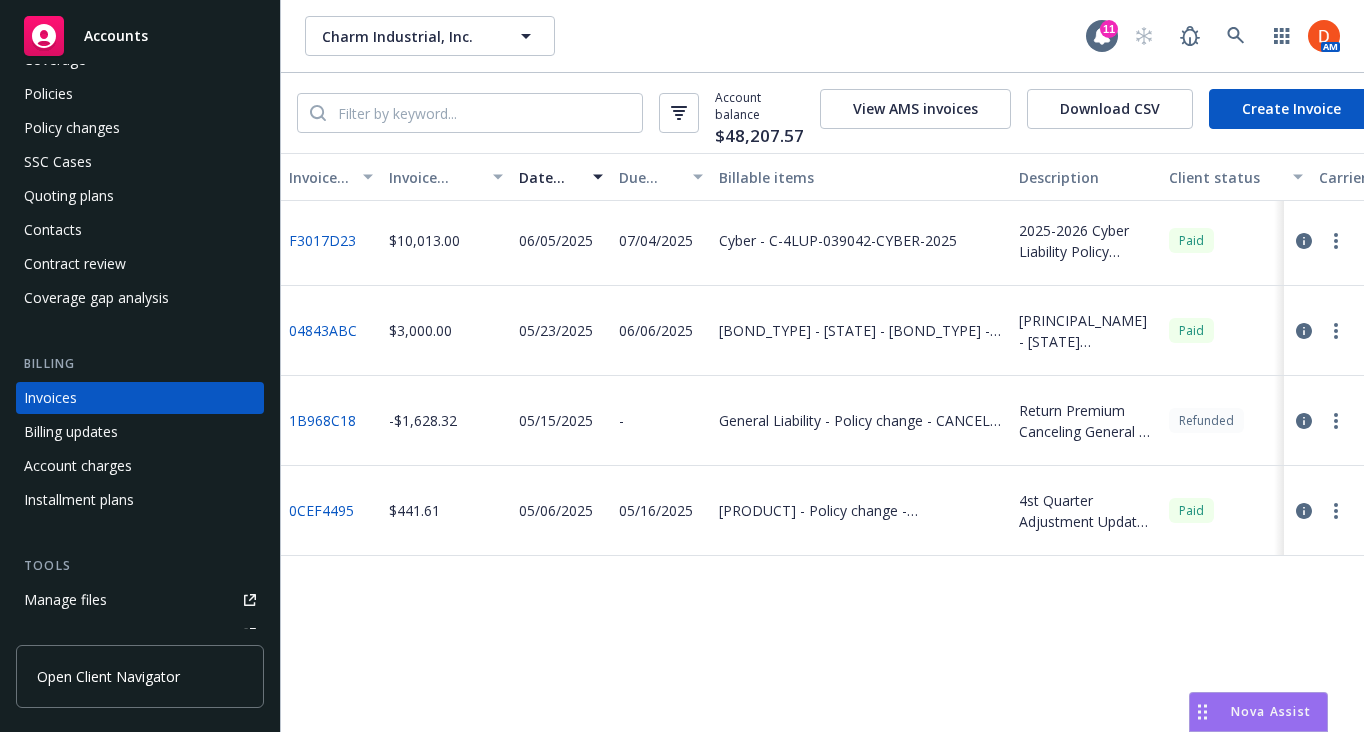 scroll, scrollTop: 0, scrollLeft: 0, axis: both 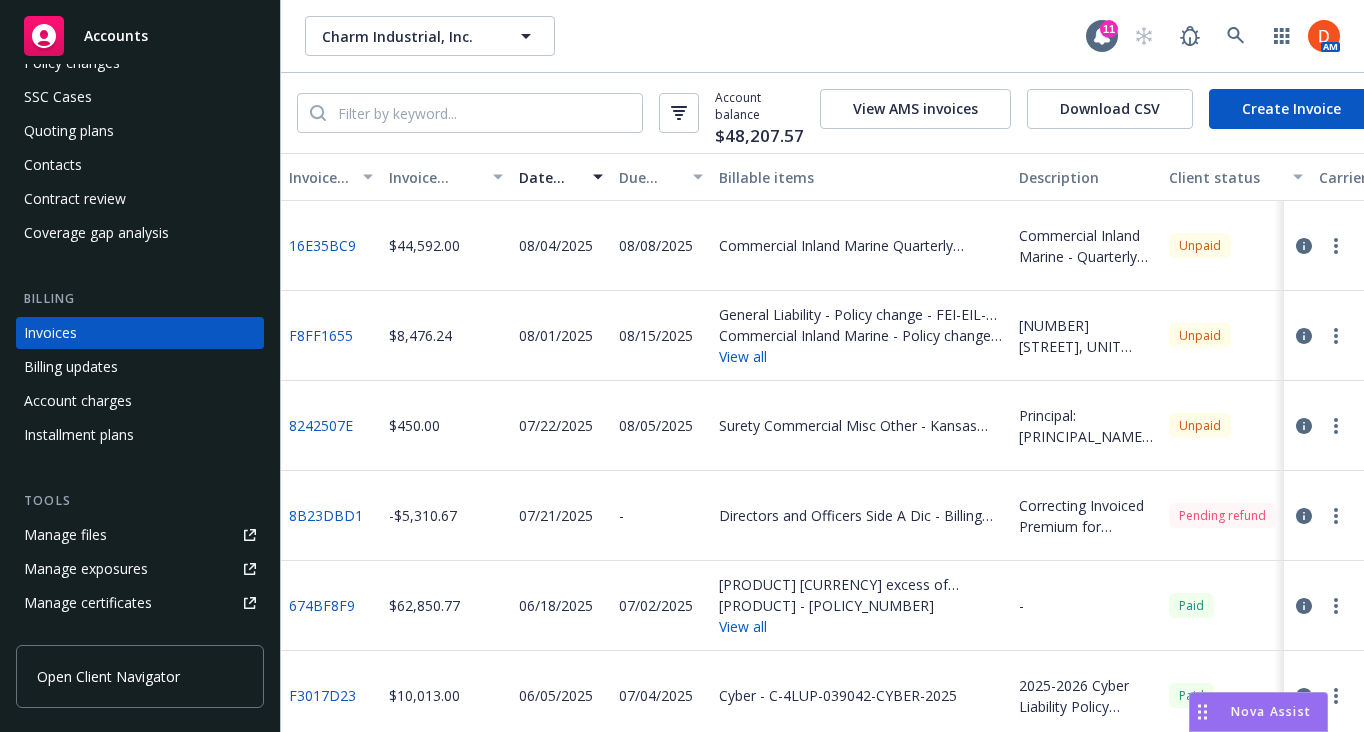 click on "Installment plans" at bounding box center [79, 435] 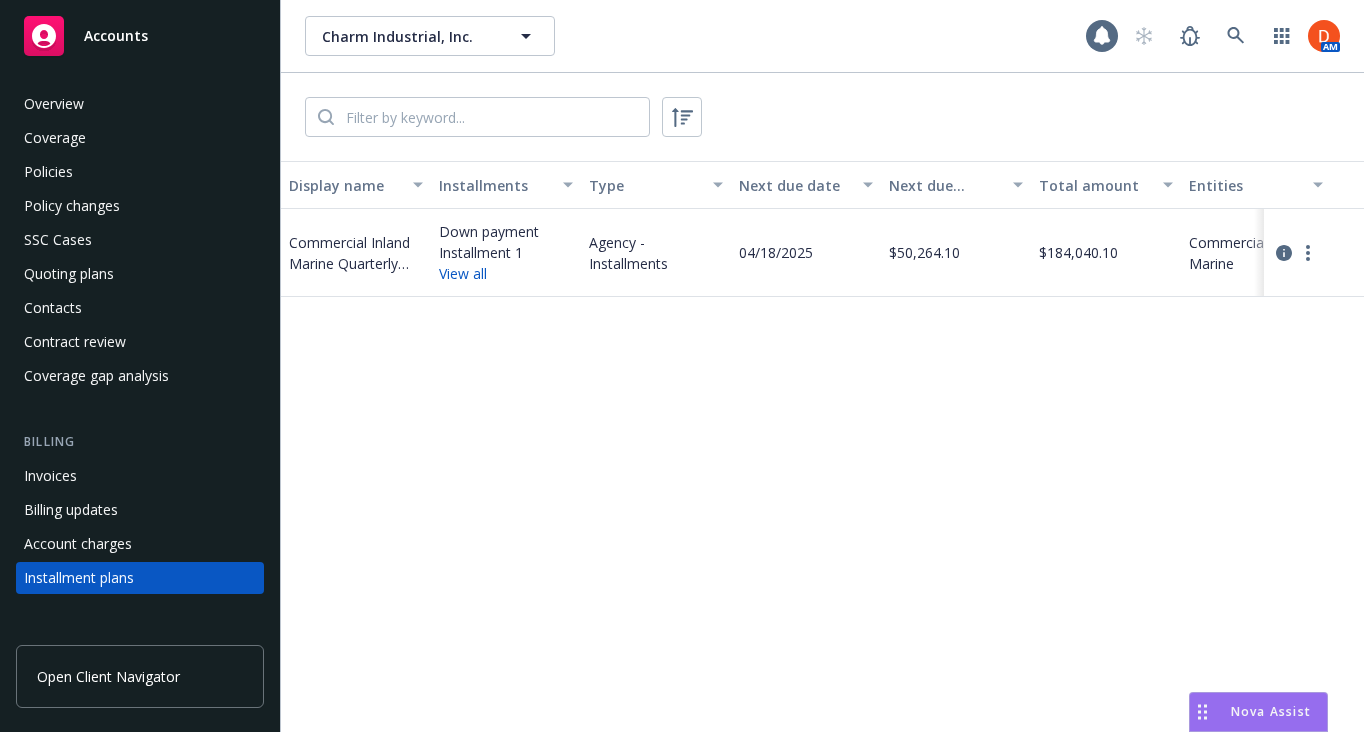 scroll, scrollTop: 180, scrollLeft: 0, axis: vertical 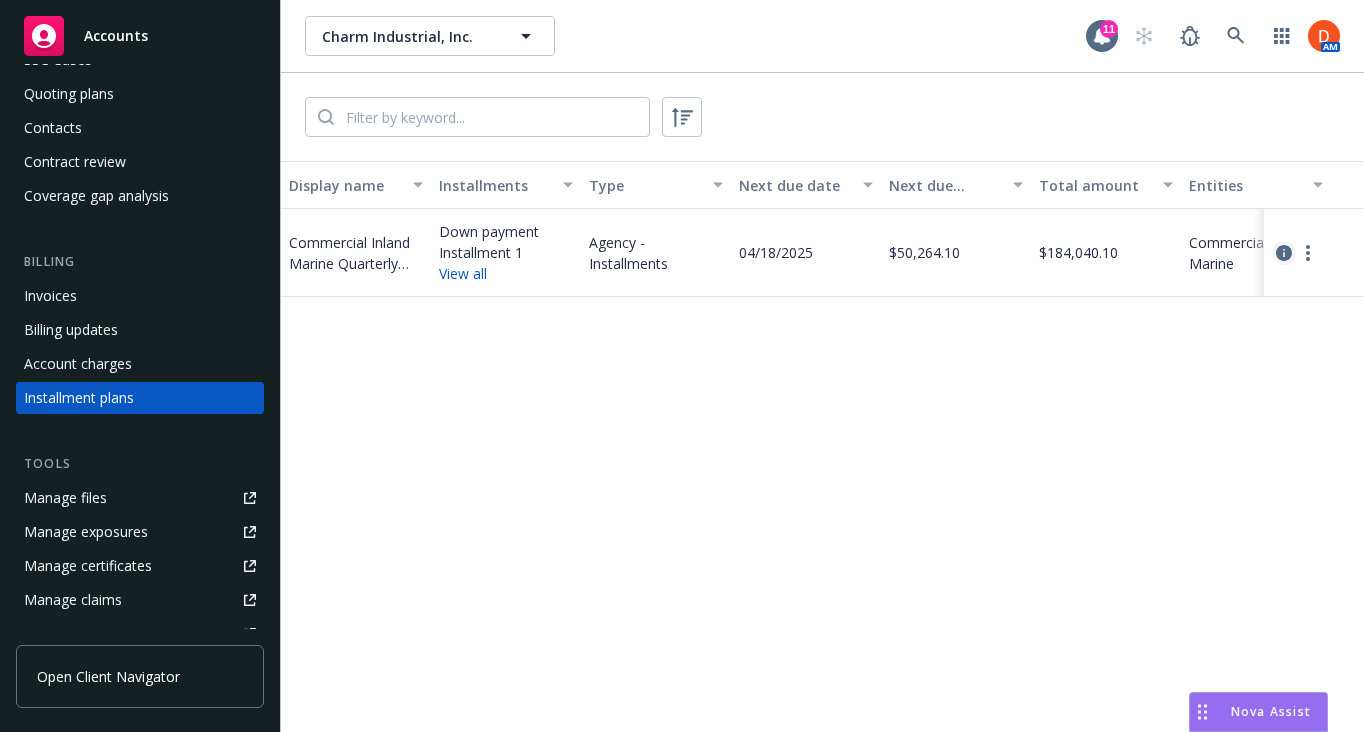 click 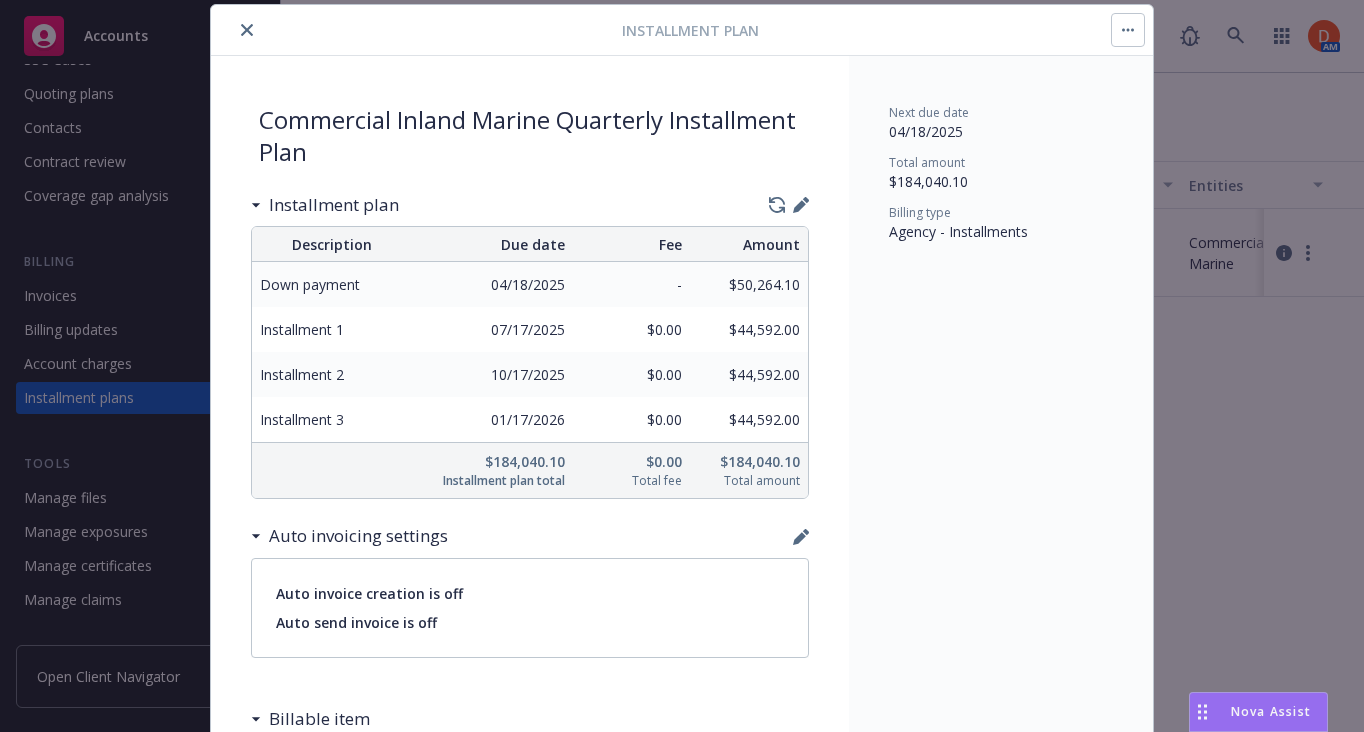 scroll, scrollTop: 278, scrollLeft: 0, axis: vertical 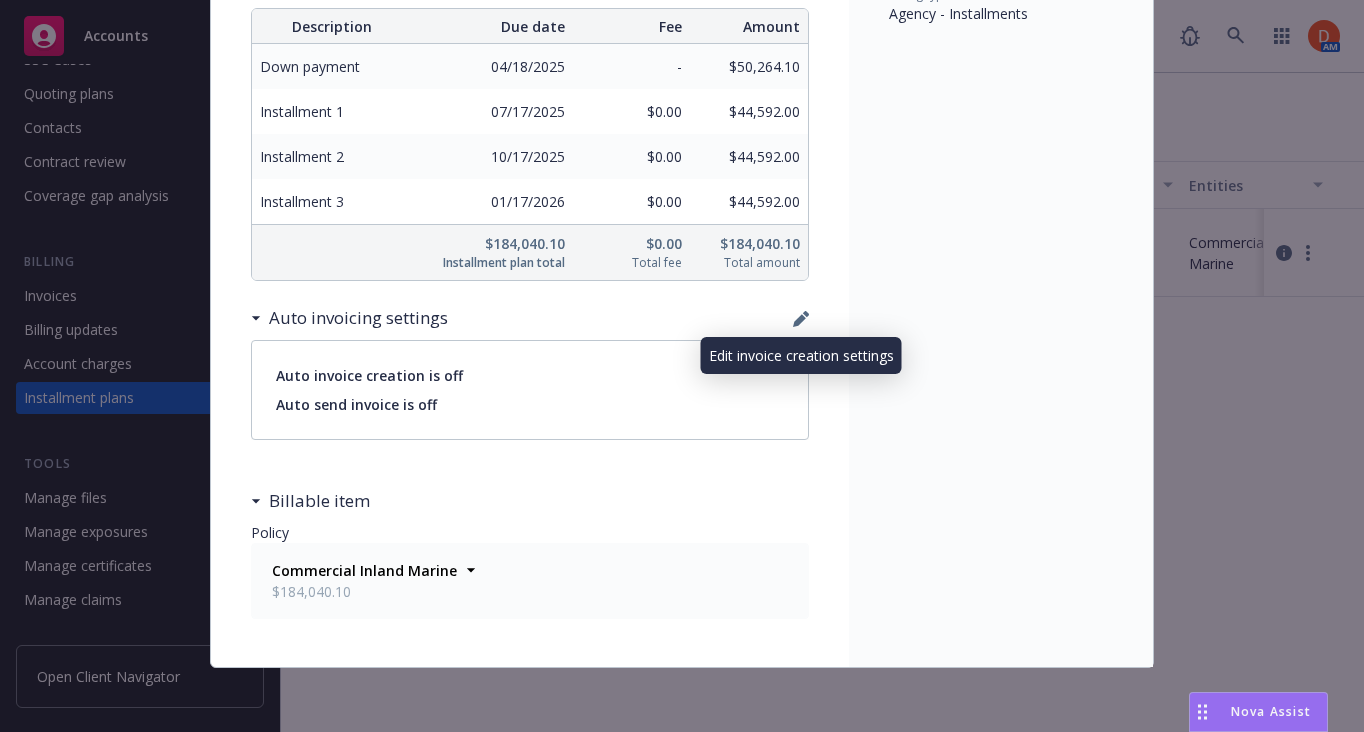 click 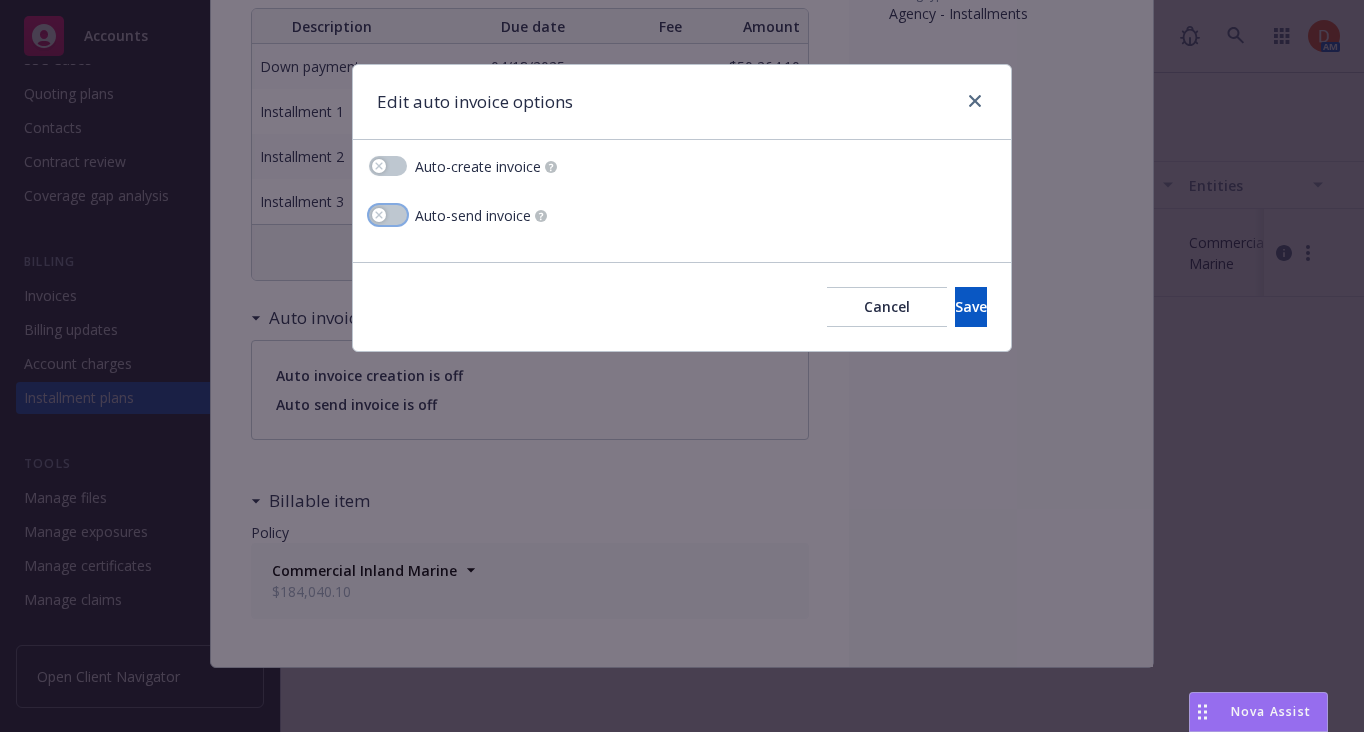 click at bounding box center (388, 215) 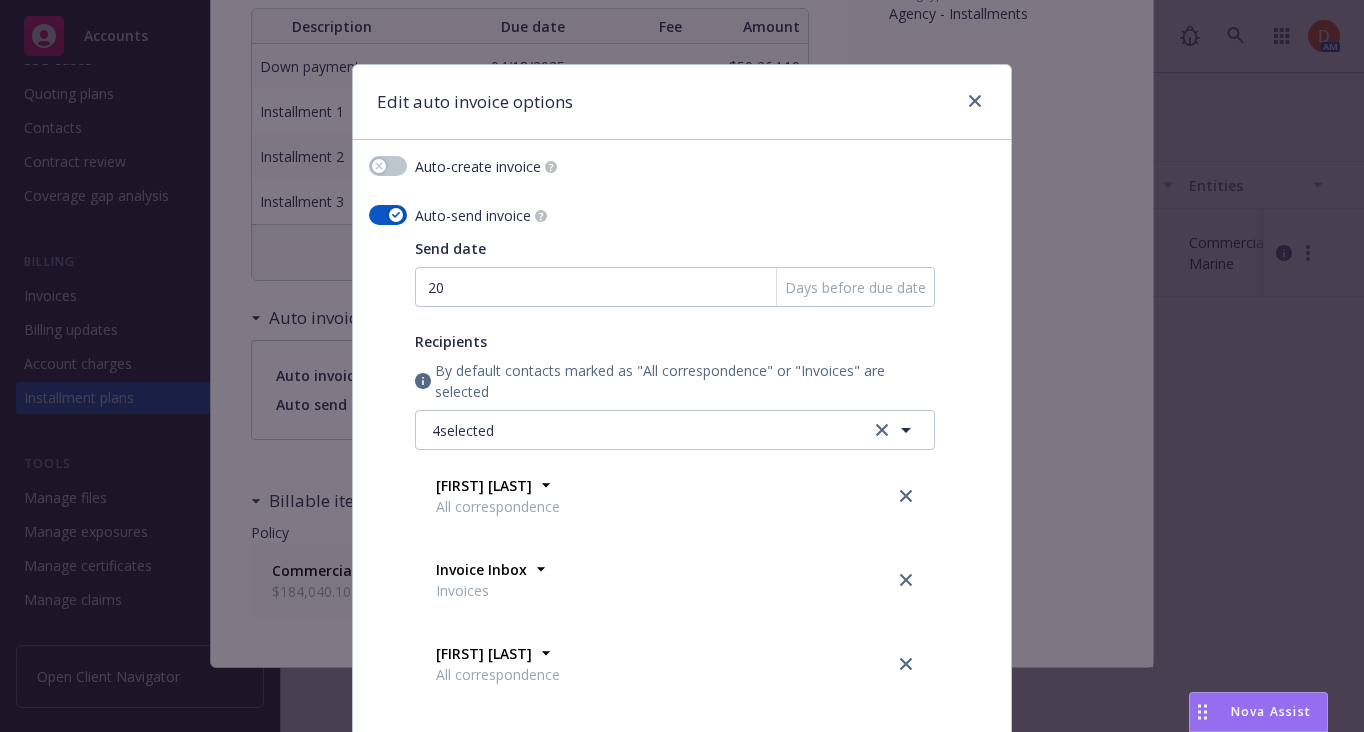 click at bounding box center [388, 571] 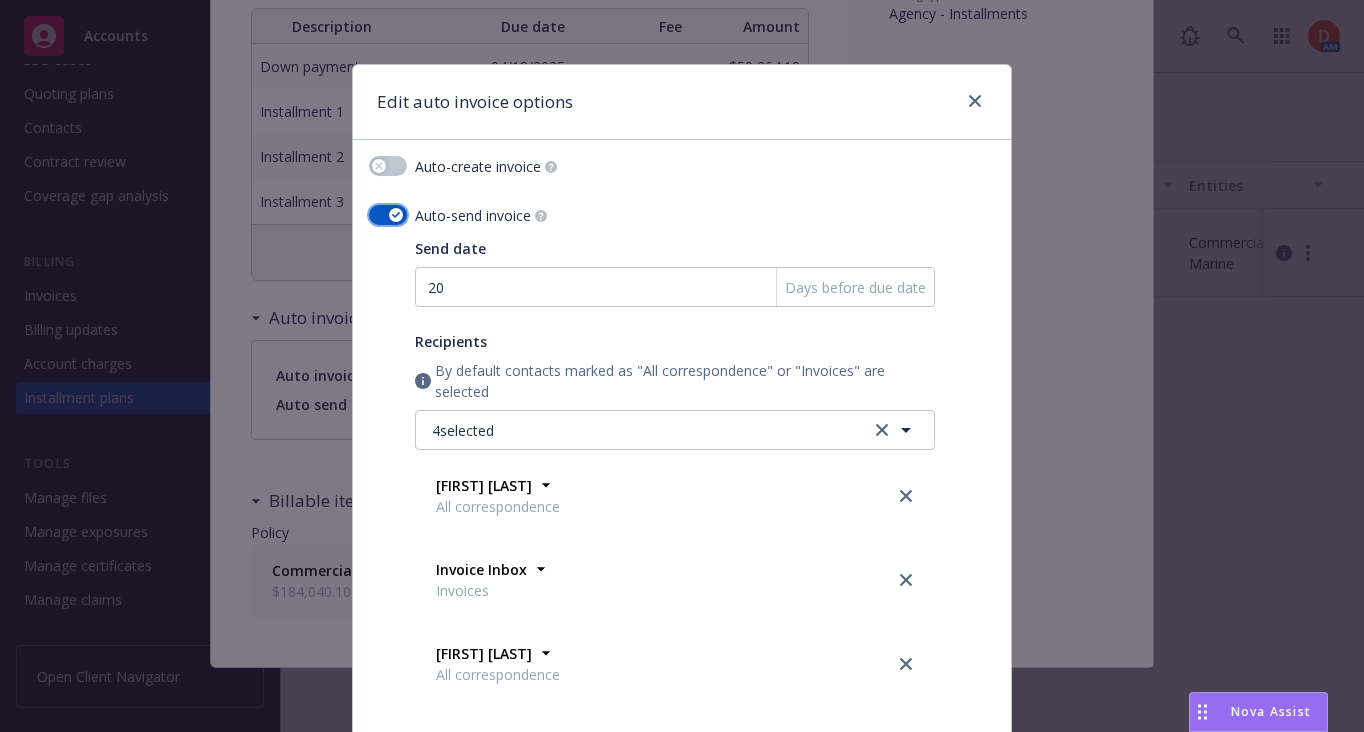 click at bounding box center (388, 215) 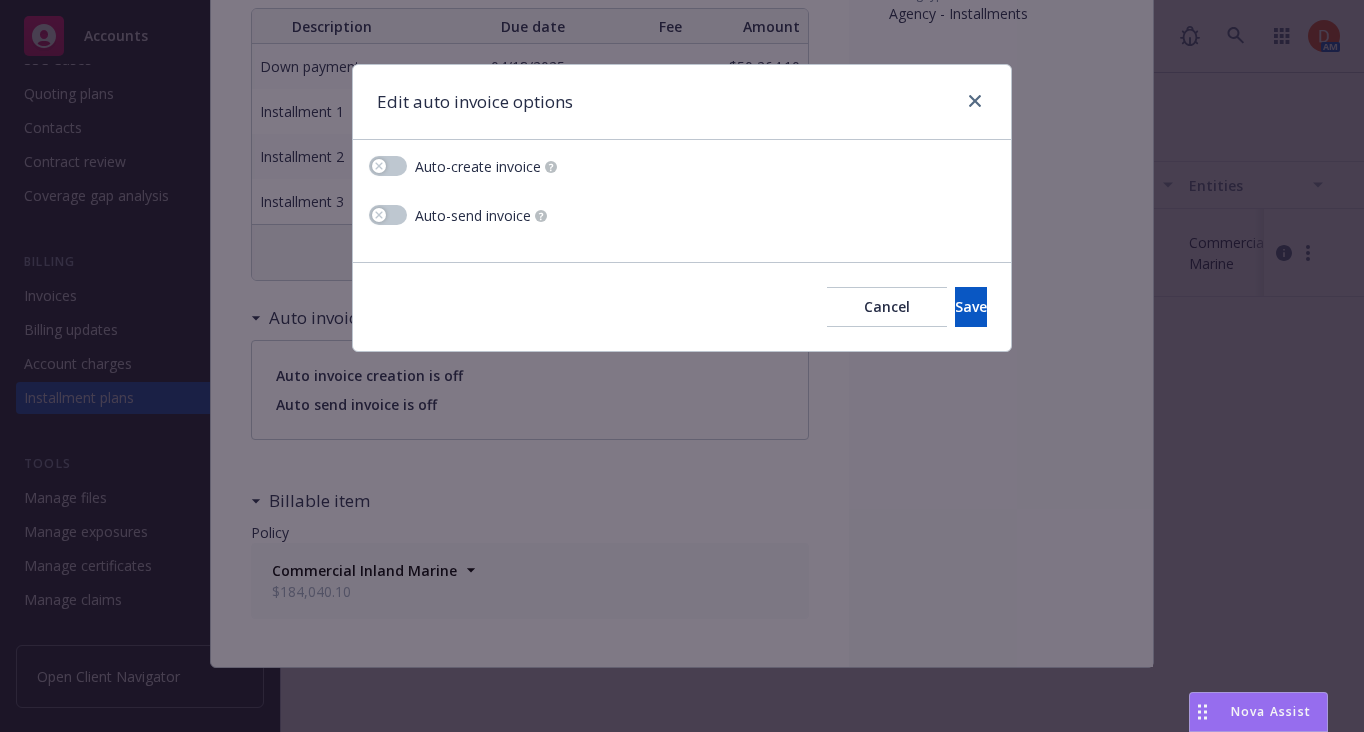 click on "Auto-create invoice Auto-send invoice" at bounding box center (682, 201) 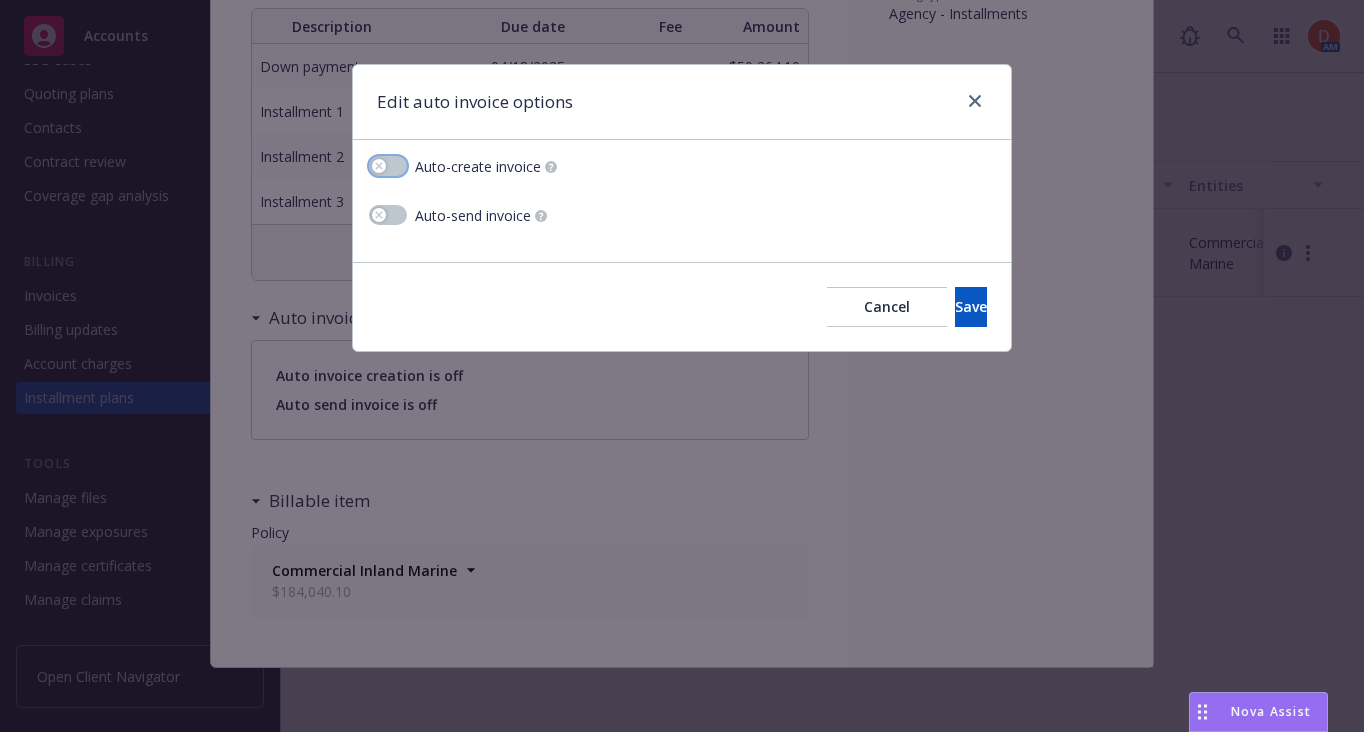 click at bounding box center (388, 166) 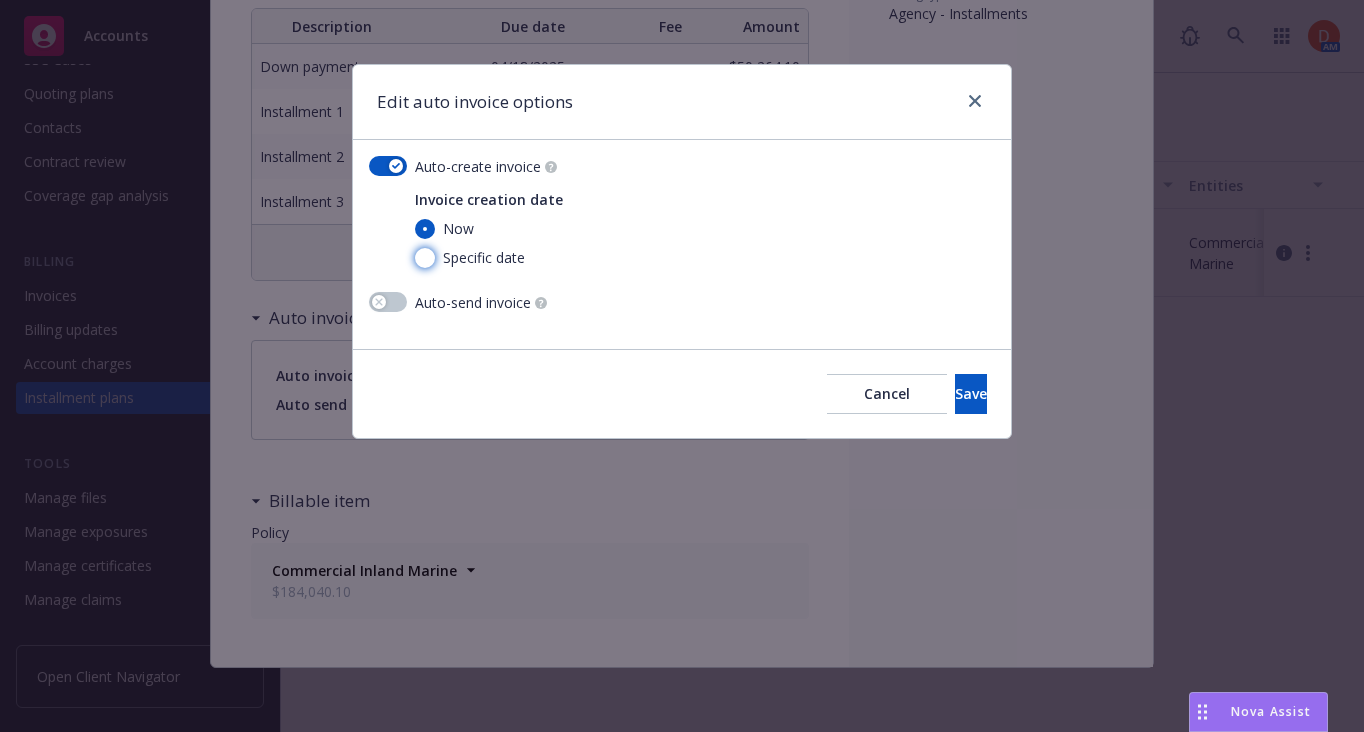 click on "Specific date" at bounding box center (425, 258) 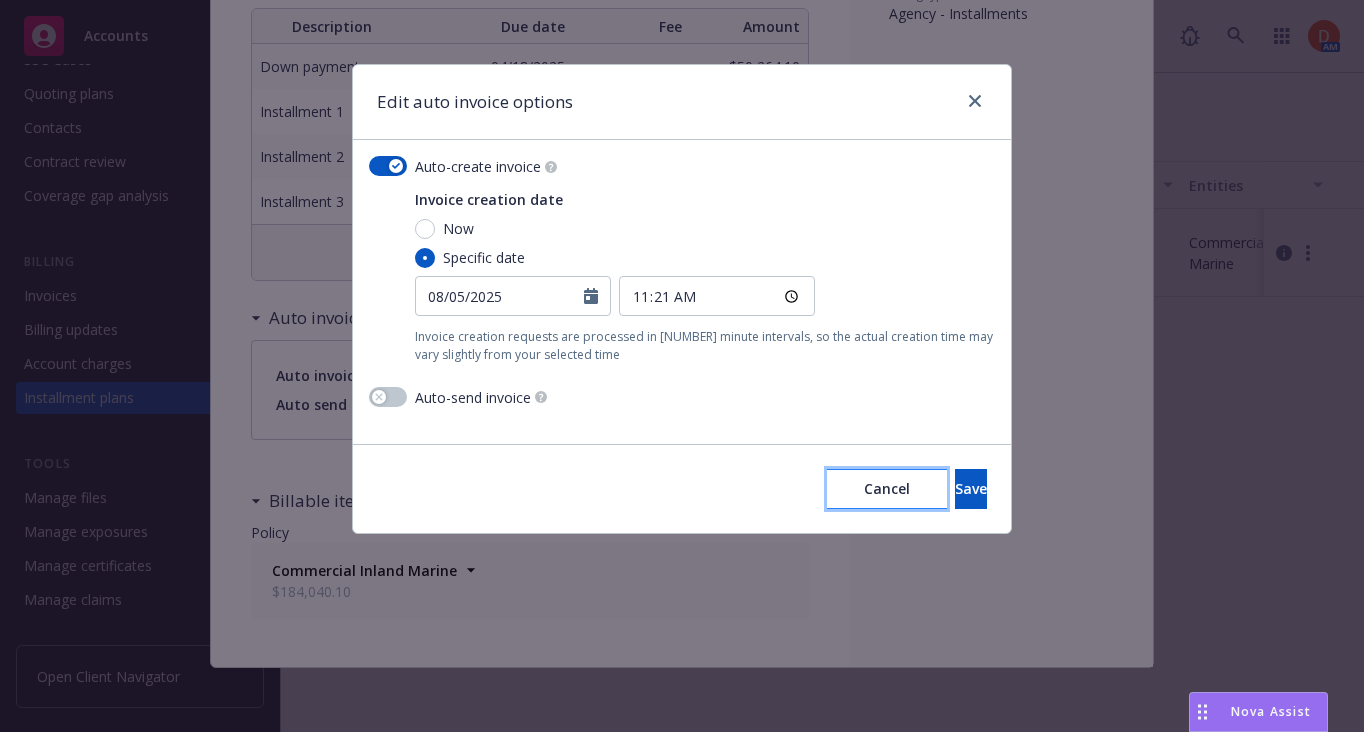 click on "Cancel" at bounding box center (887, 489) 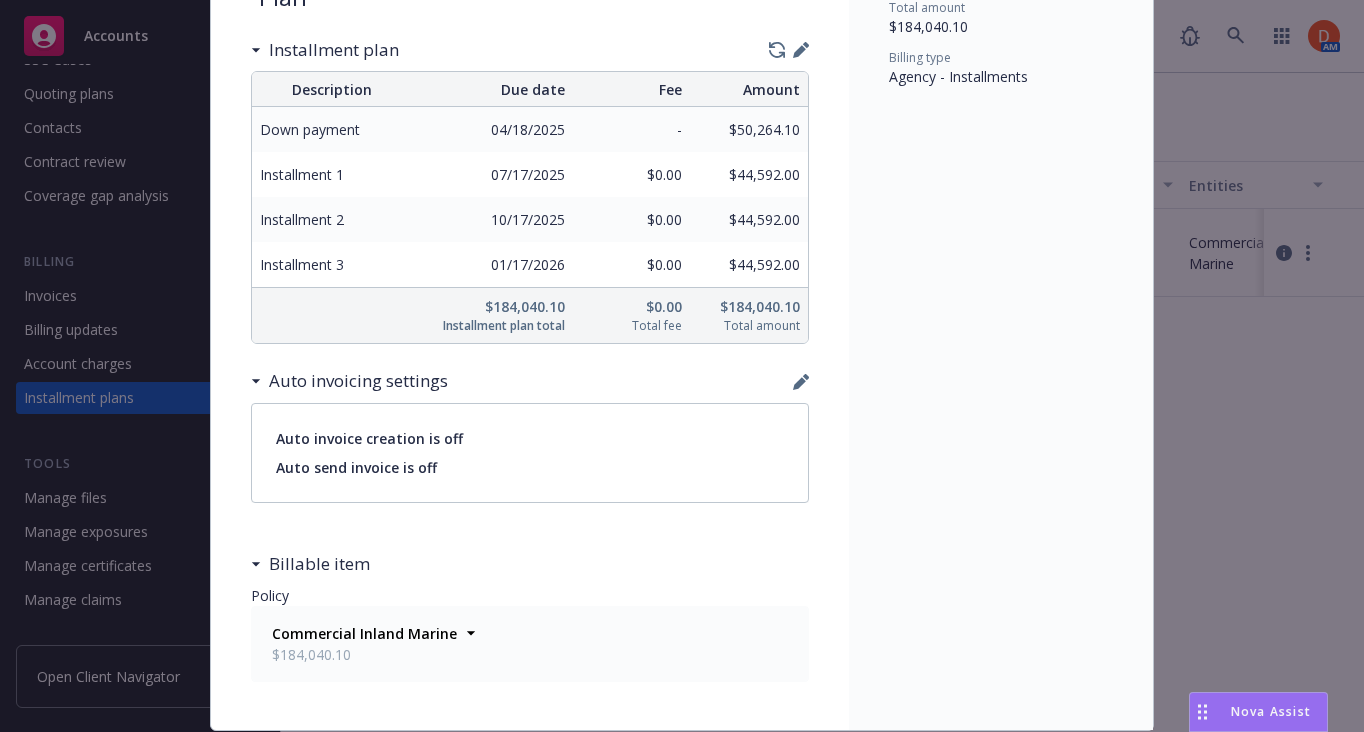 scroll, scrollTop: 0, scrollLeft: 0, axis: both 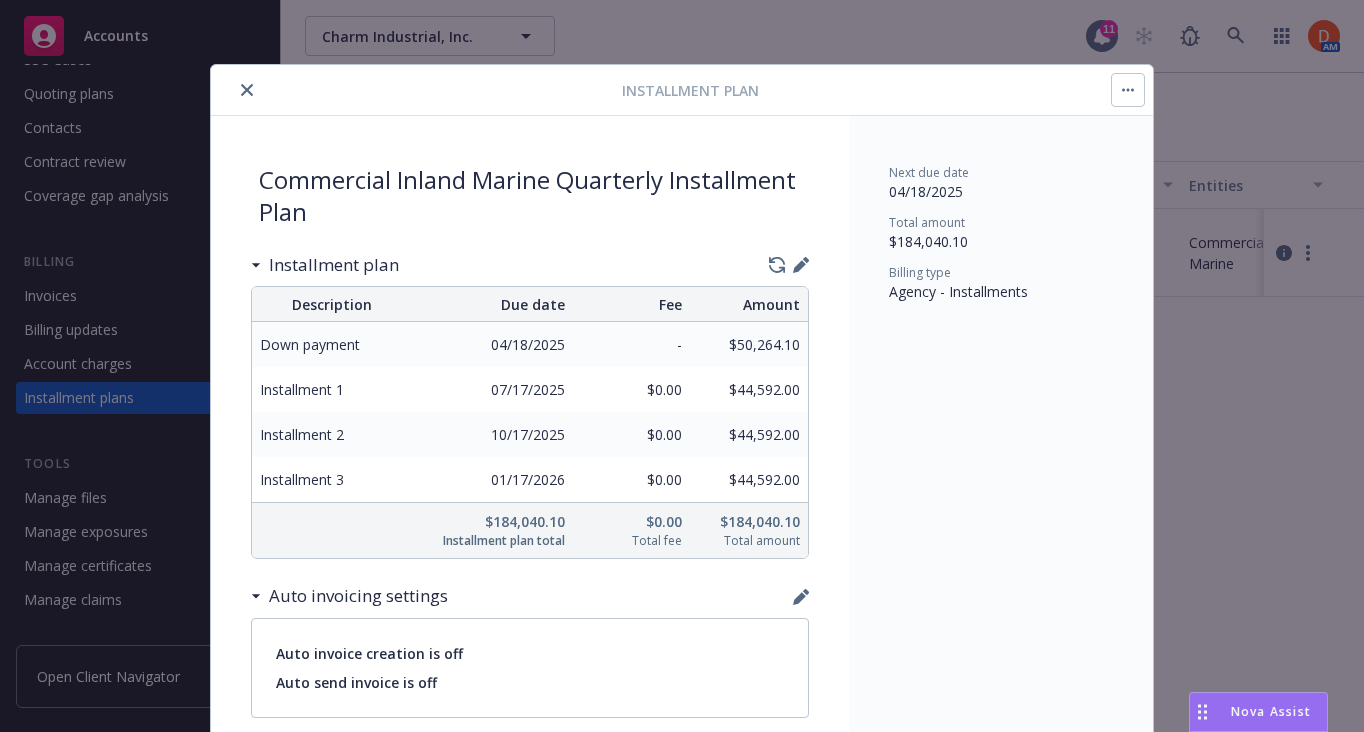 click at bounding box center [1128, 90] 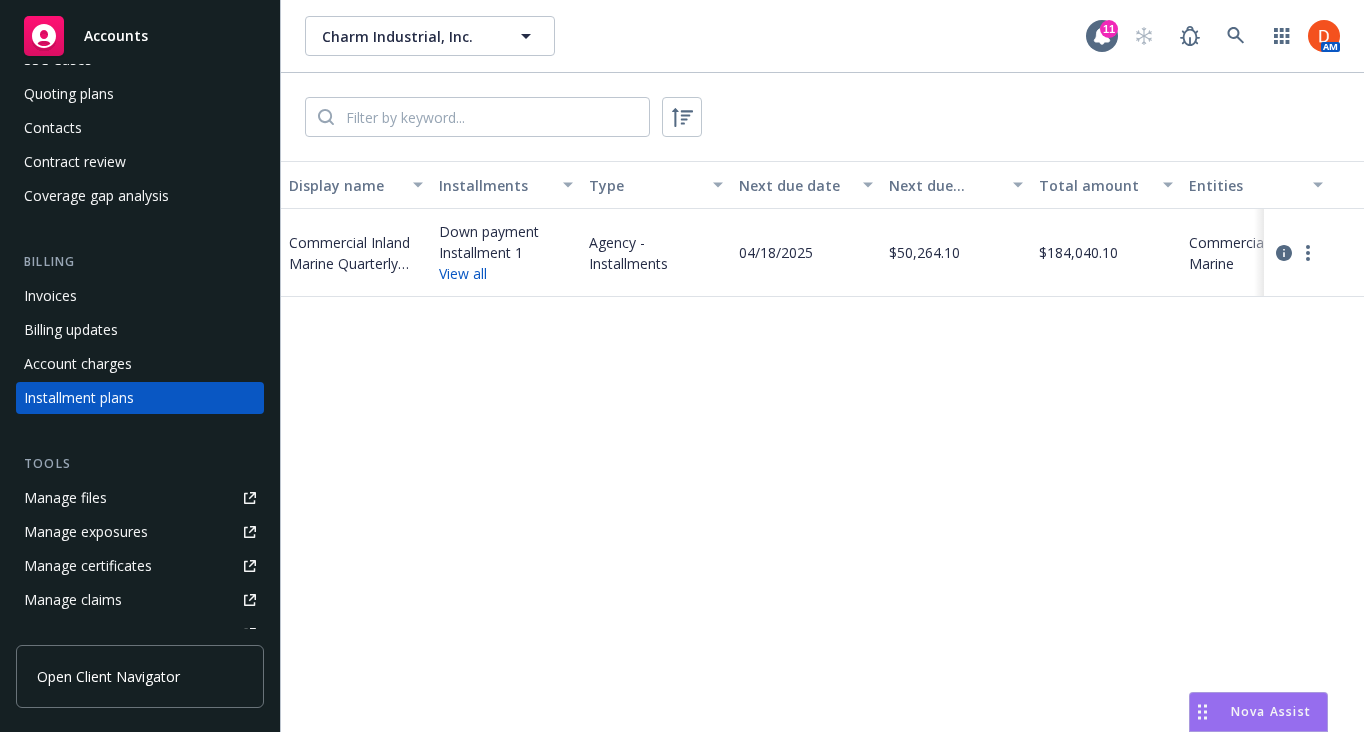 click on "Invoices" at bounding box center [140, 296] 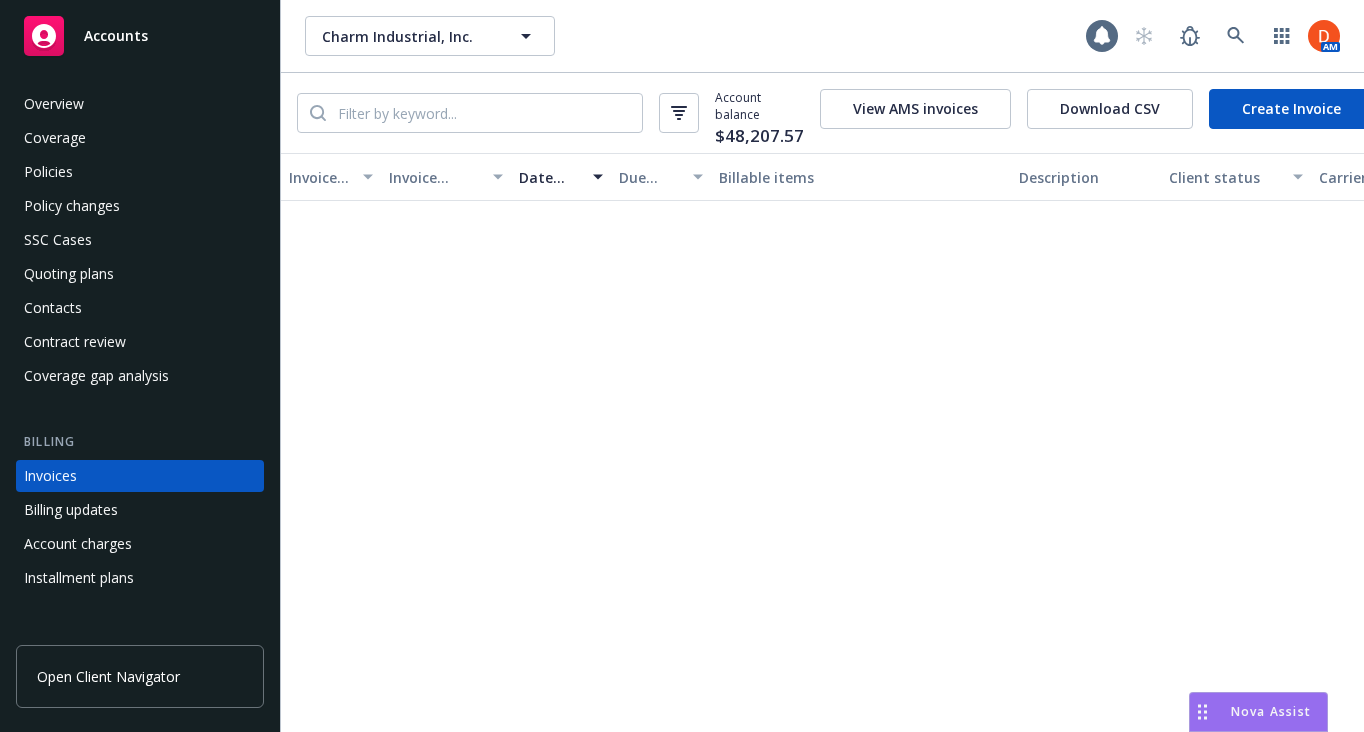 scroll, scrollTop: 78, scrollLeft: 0, axis: vertical 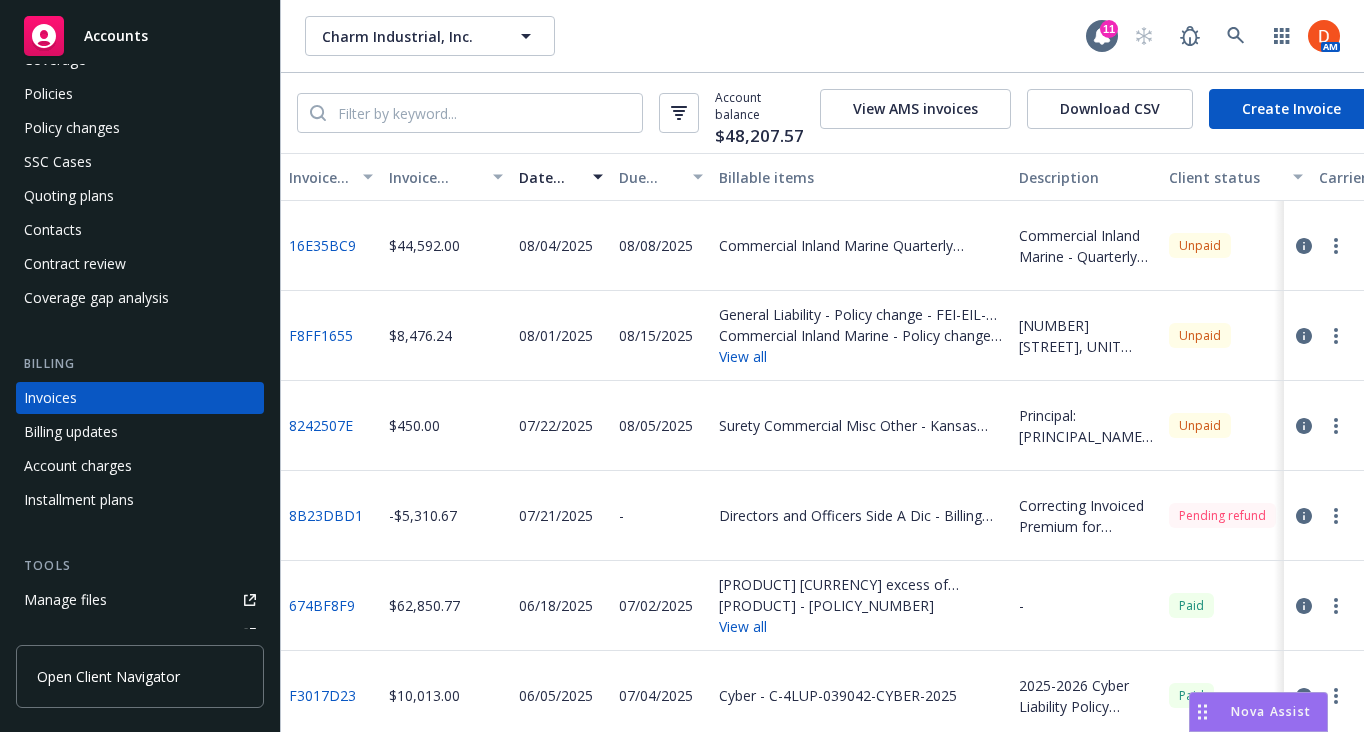 click at bounding box center [1336, 336] 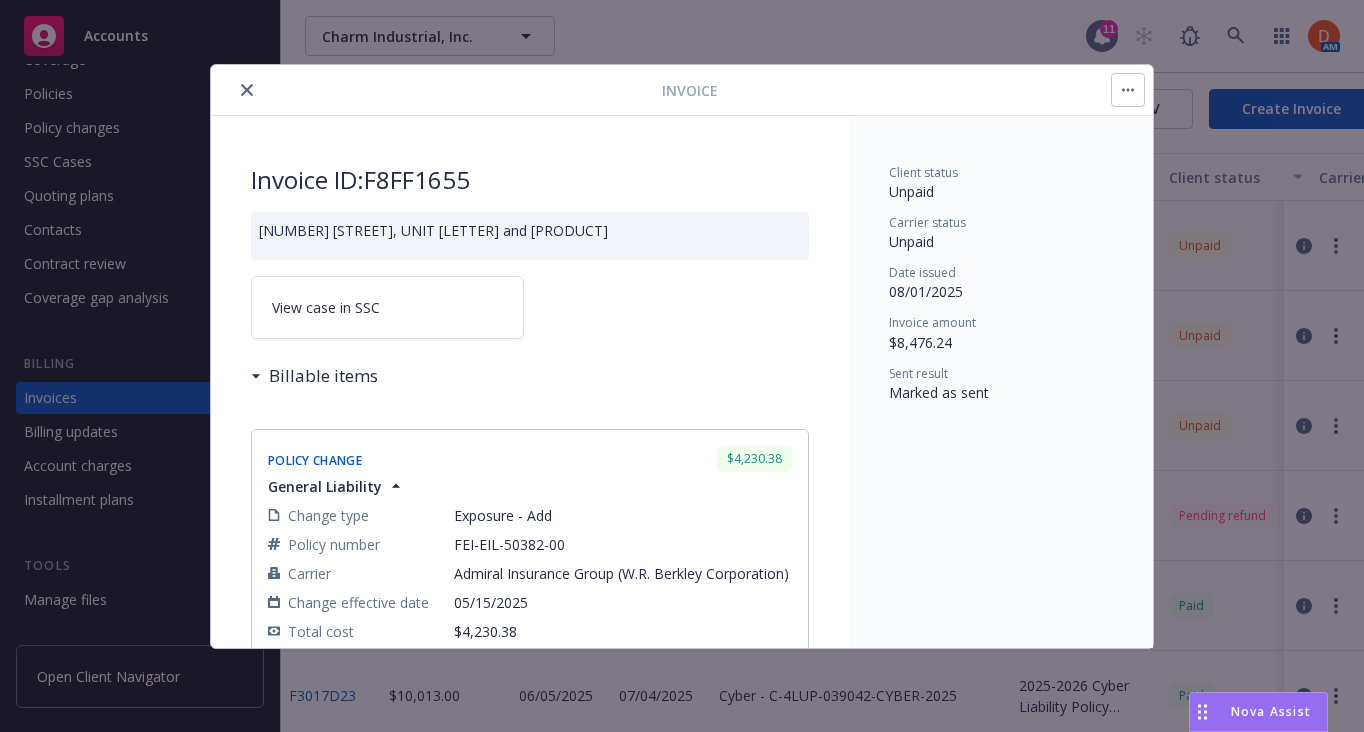 click on "View case in SSC" at bounding box center (387, 307) 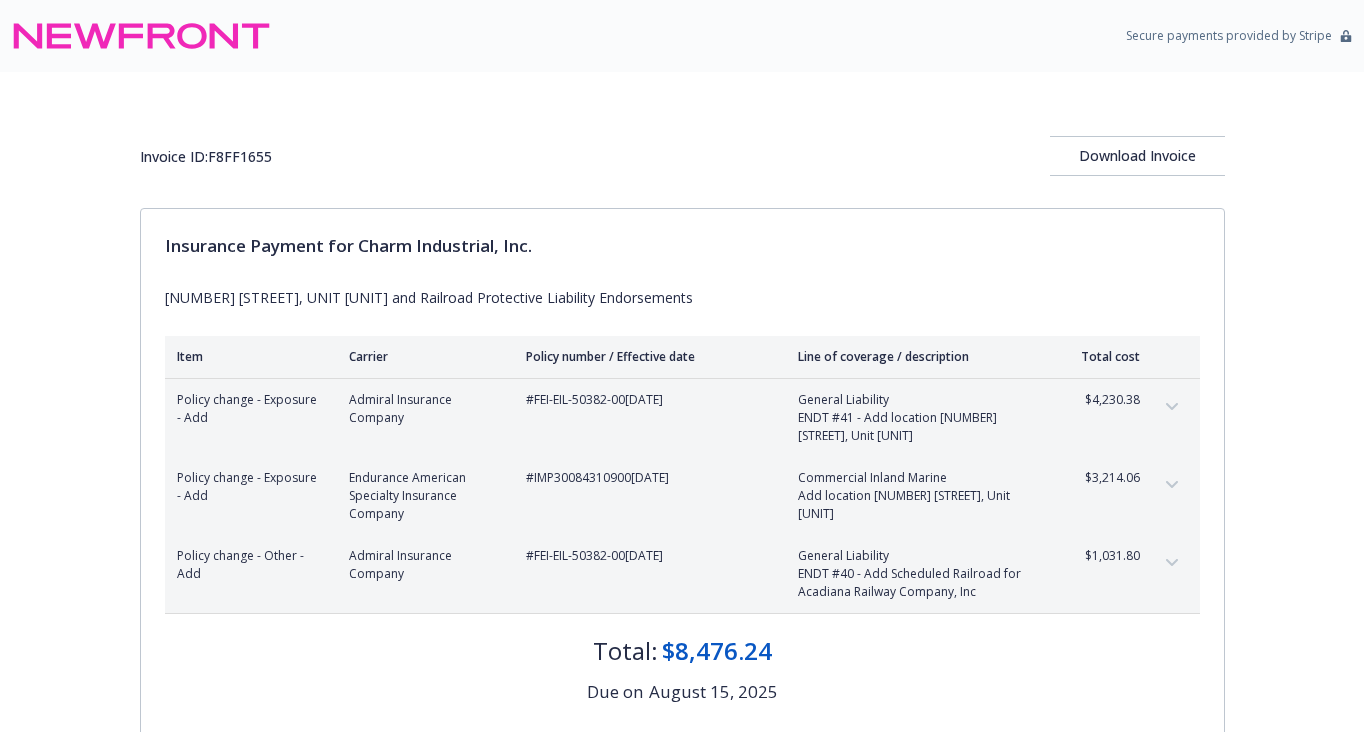 scroll, scrollTop: 0, scrollLeft: 0, axis: both 